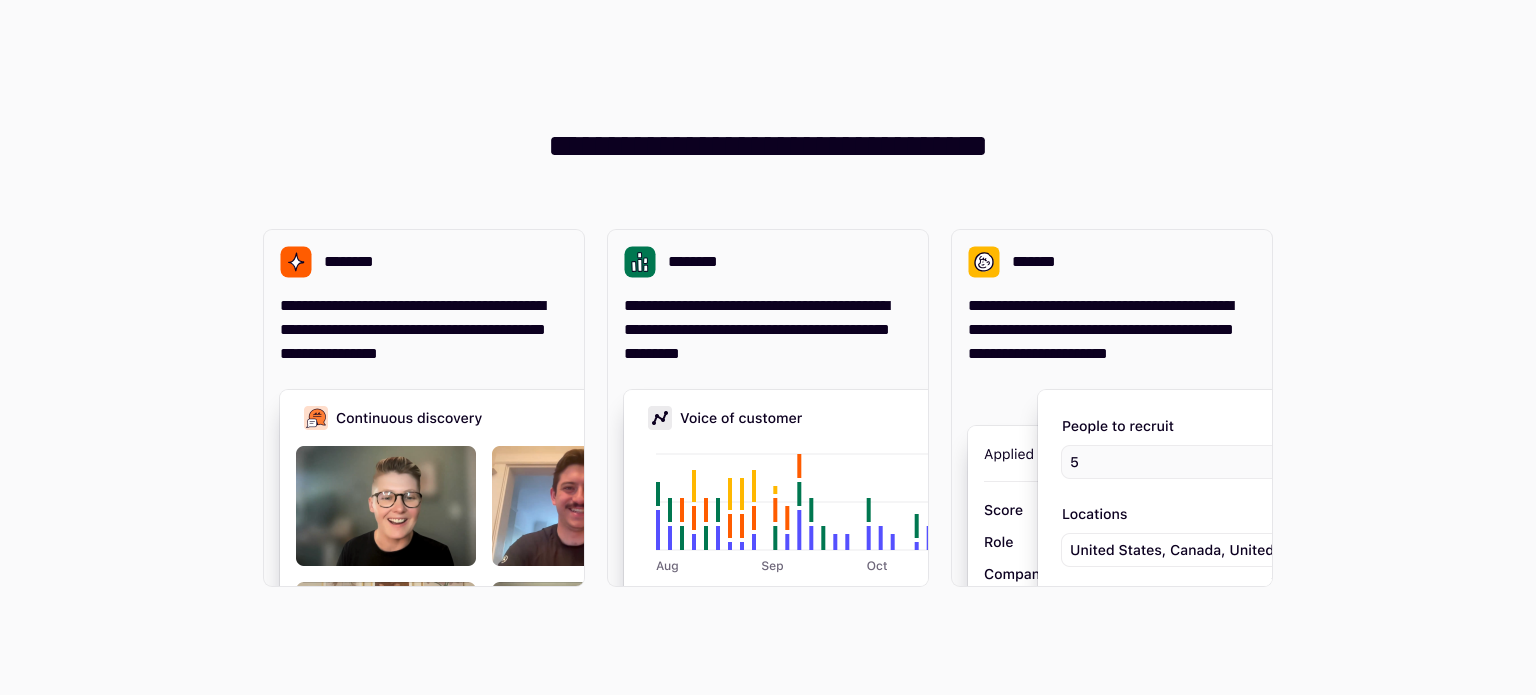 scroll, scrollTop: 0, scrollLeft: 0, axis: both 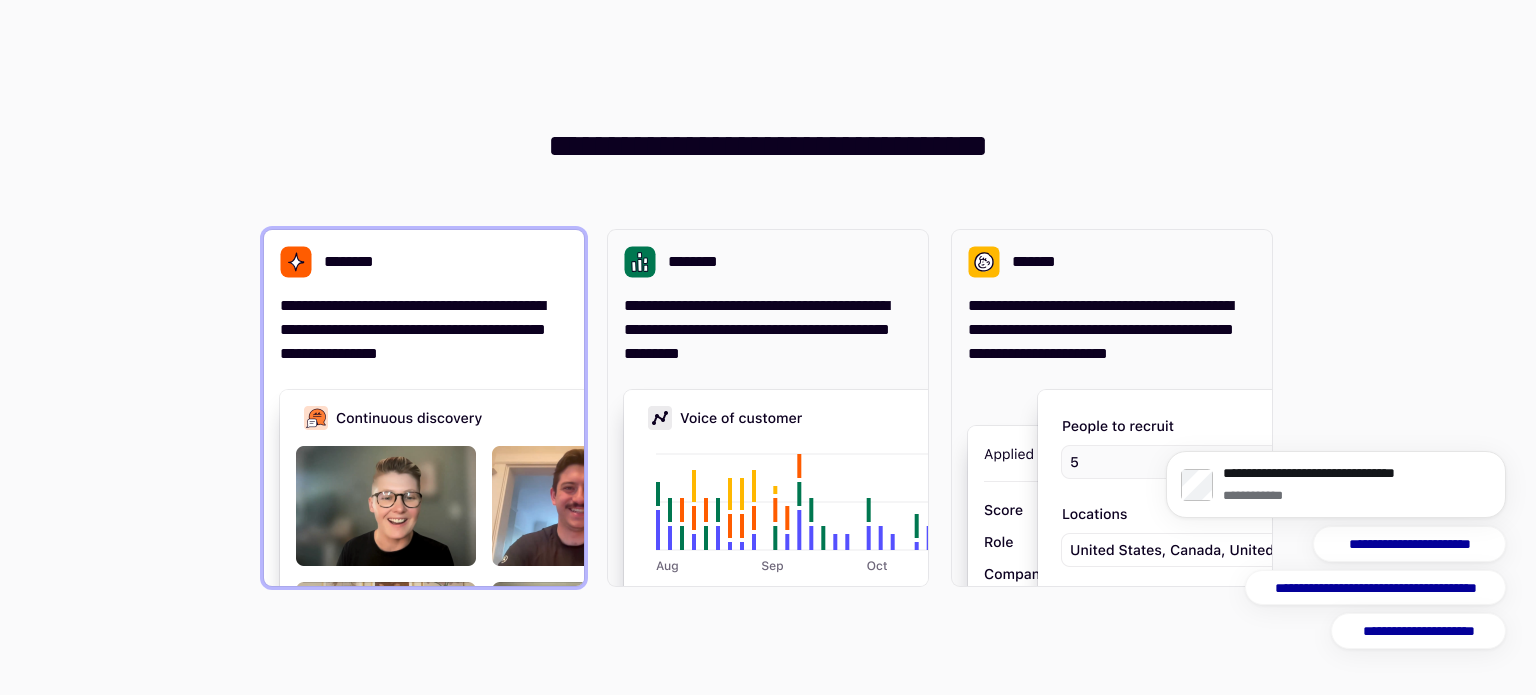 click on "**********" at bounding box center (424, 330) 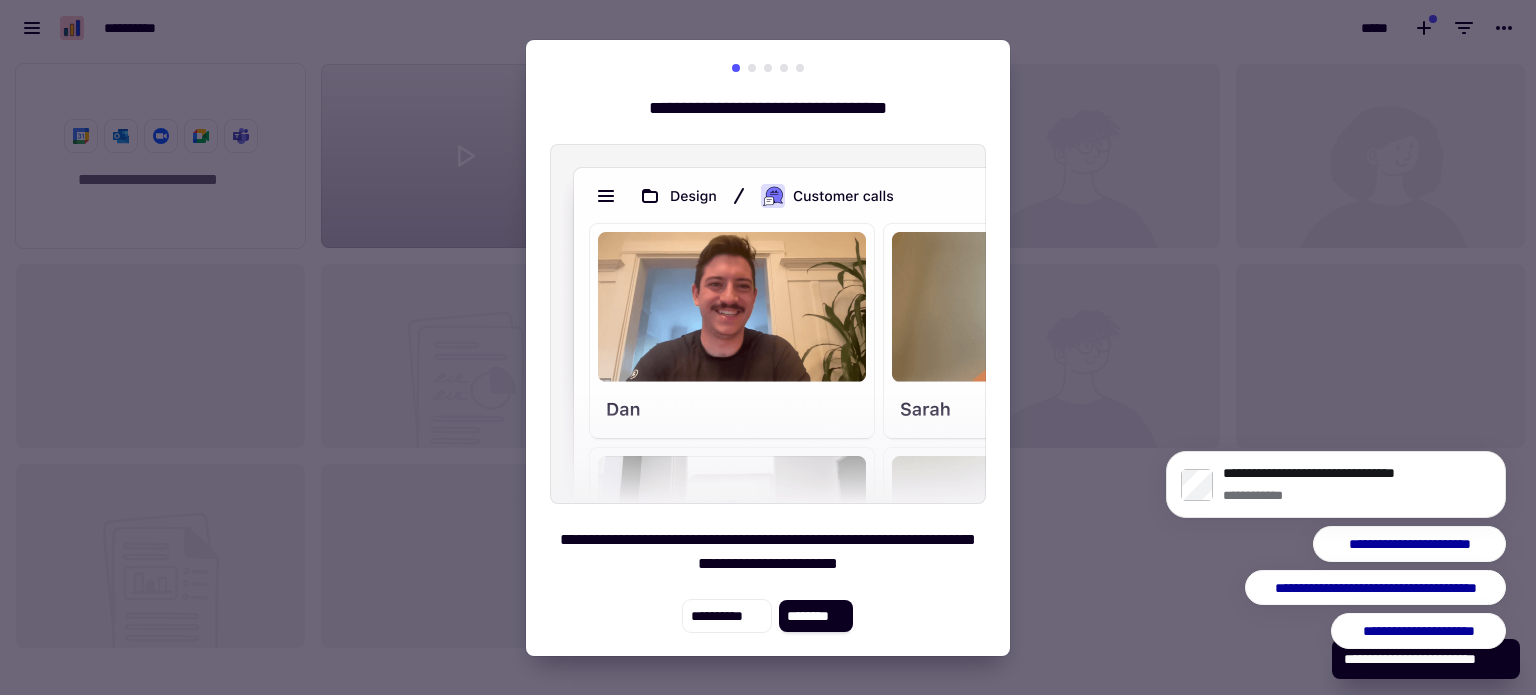 scroll, scrollTop: 16, scrollLeft: 16, axis: both 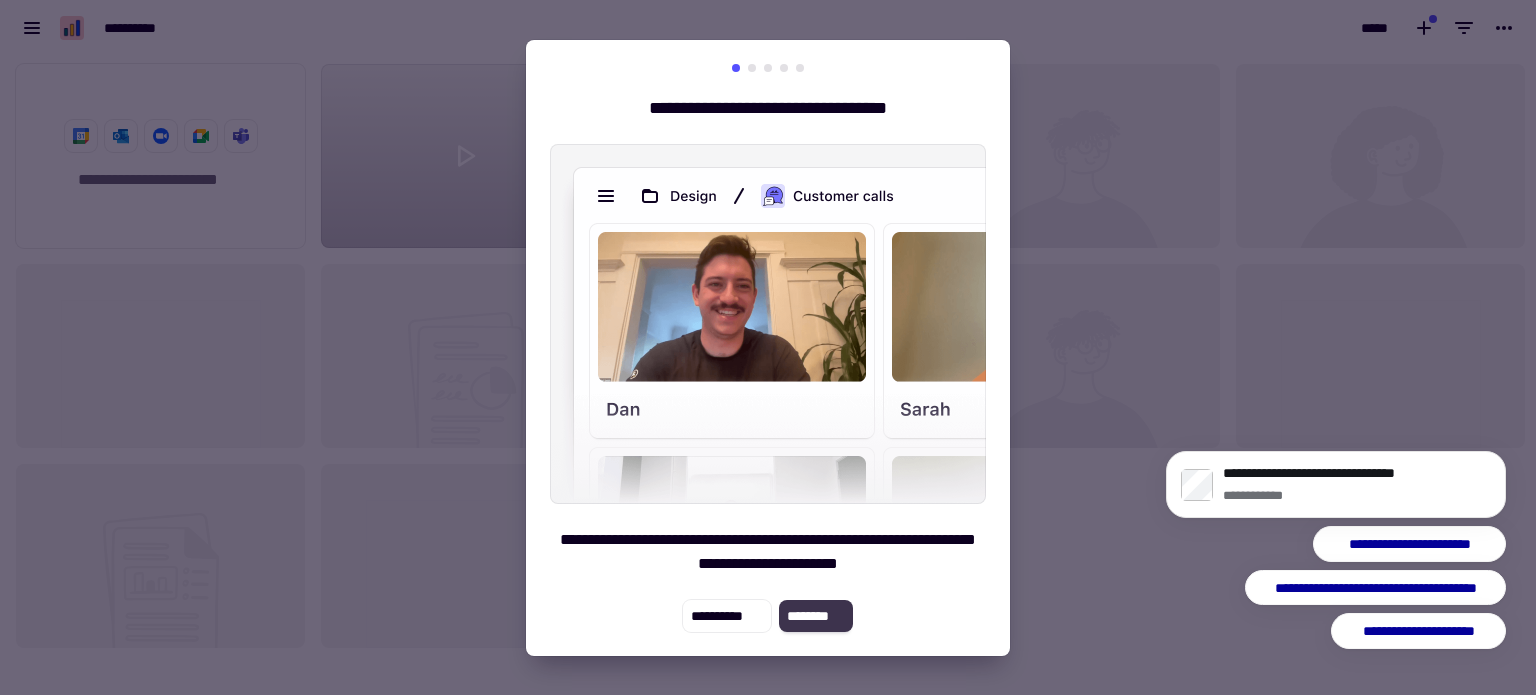 click on "********" 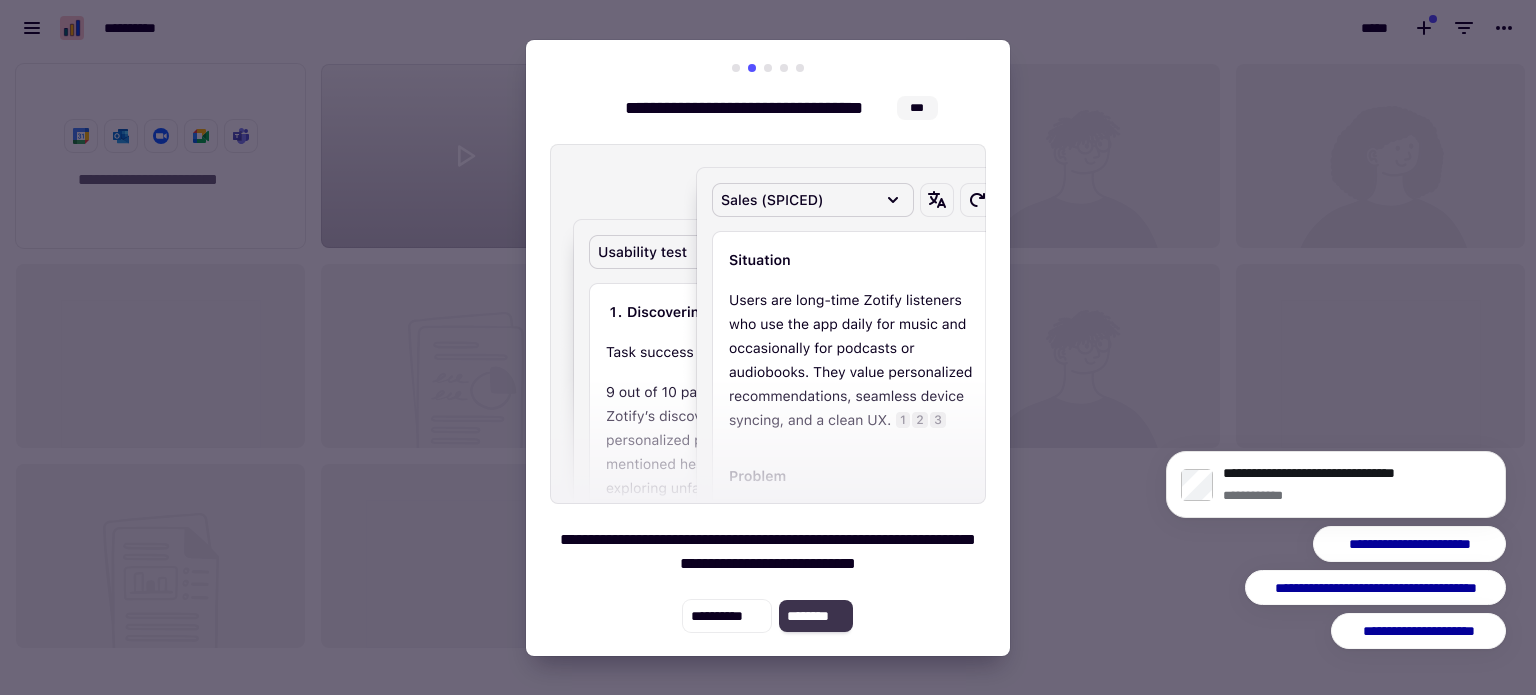 click on "********" 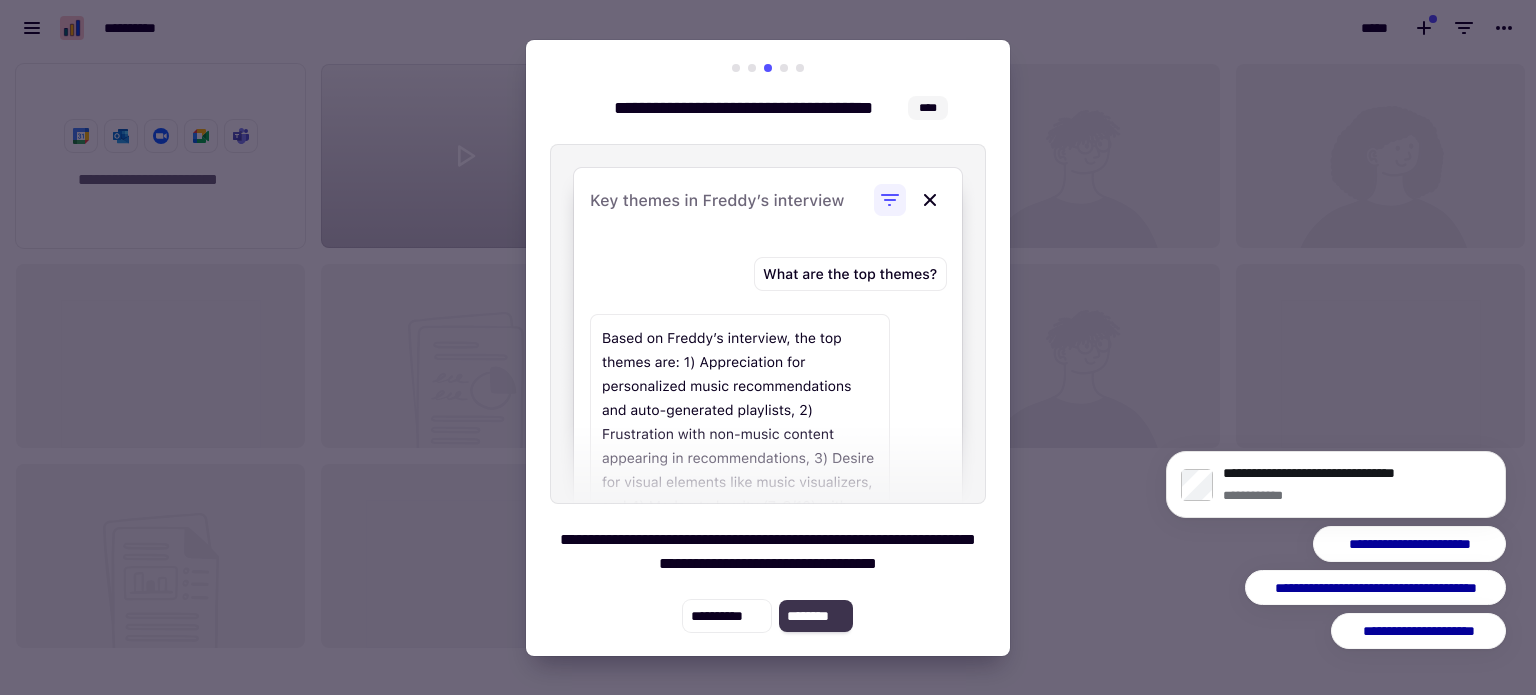 click on "********" 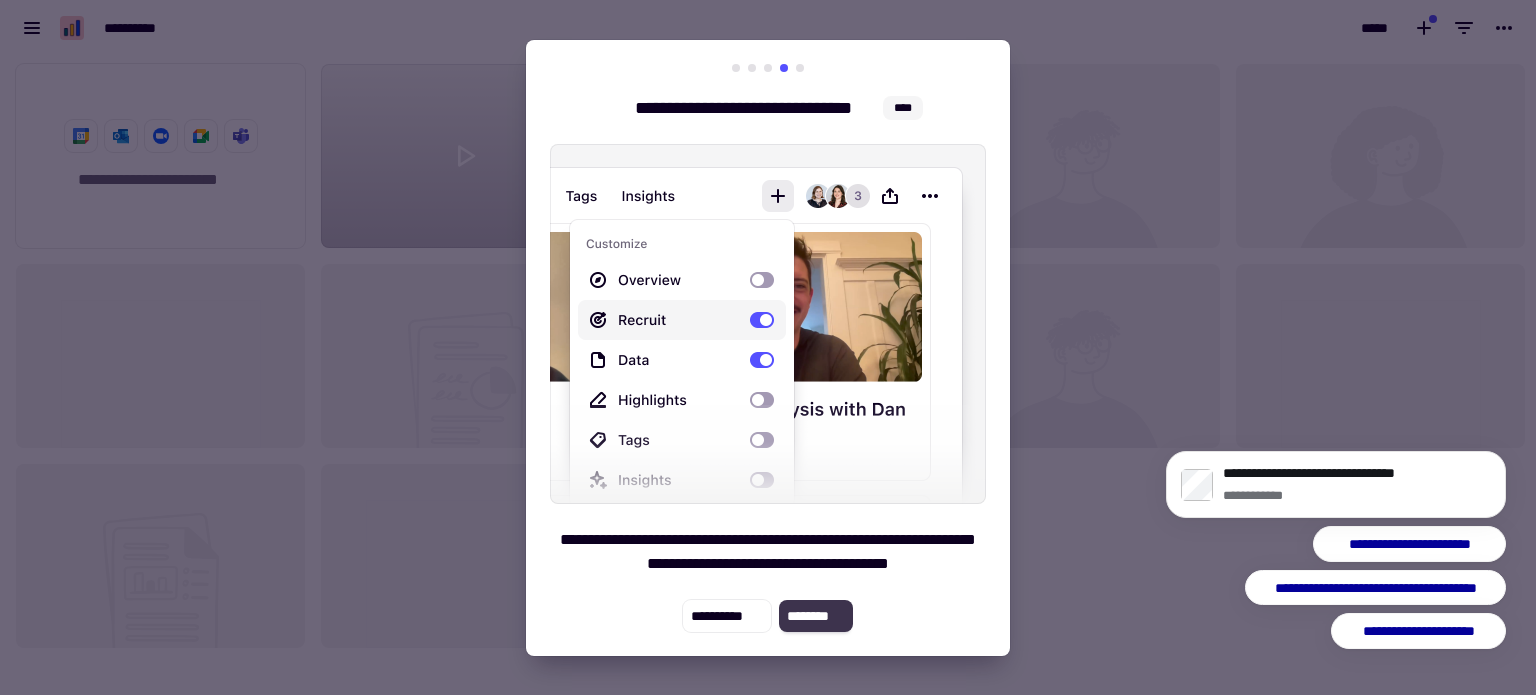 click on "********" 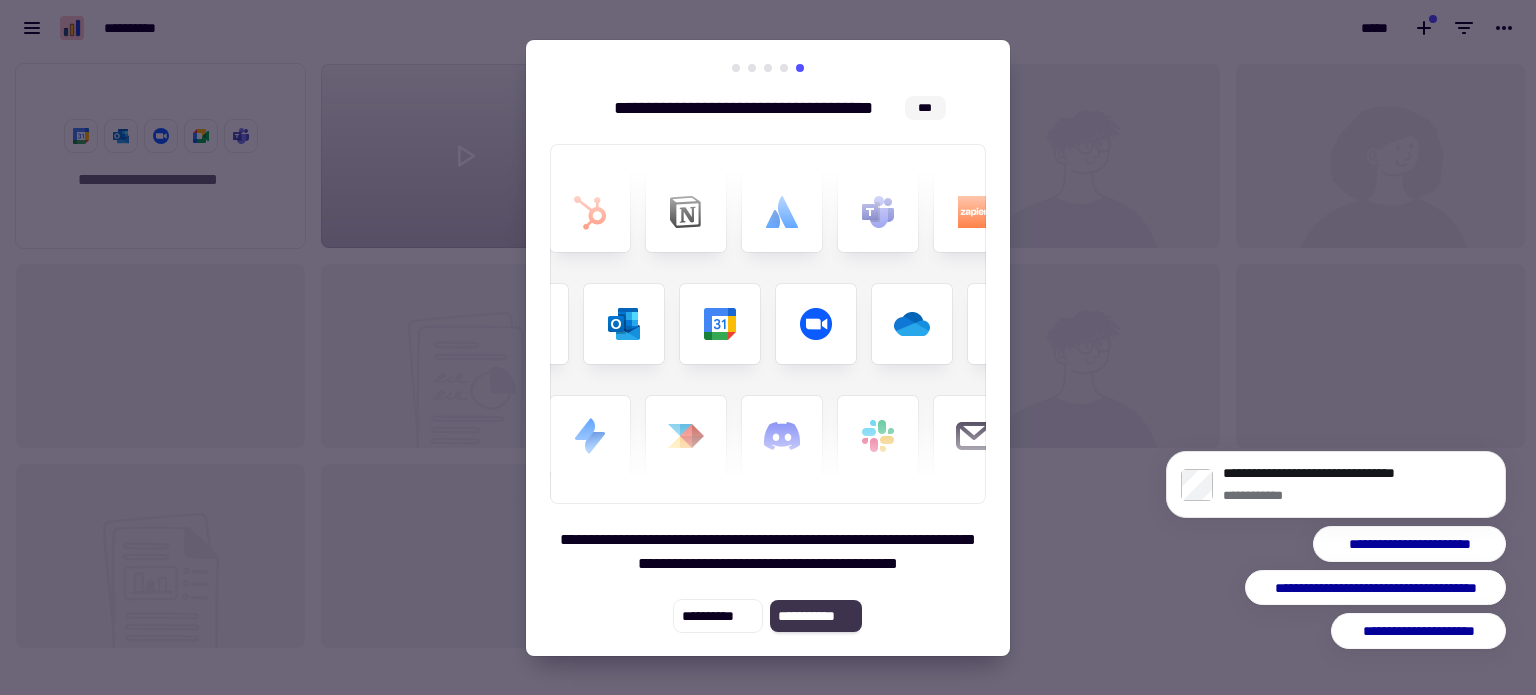 click on "**********" 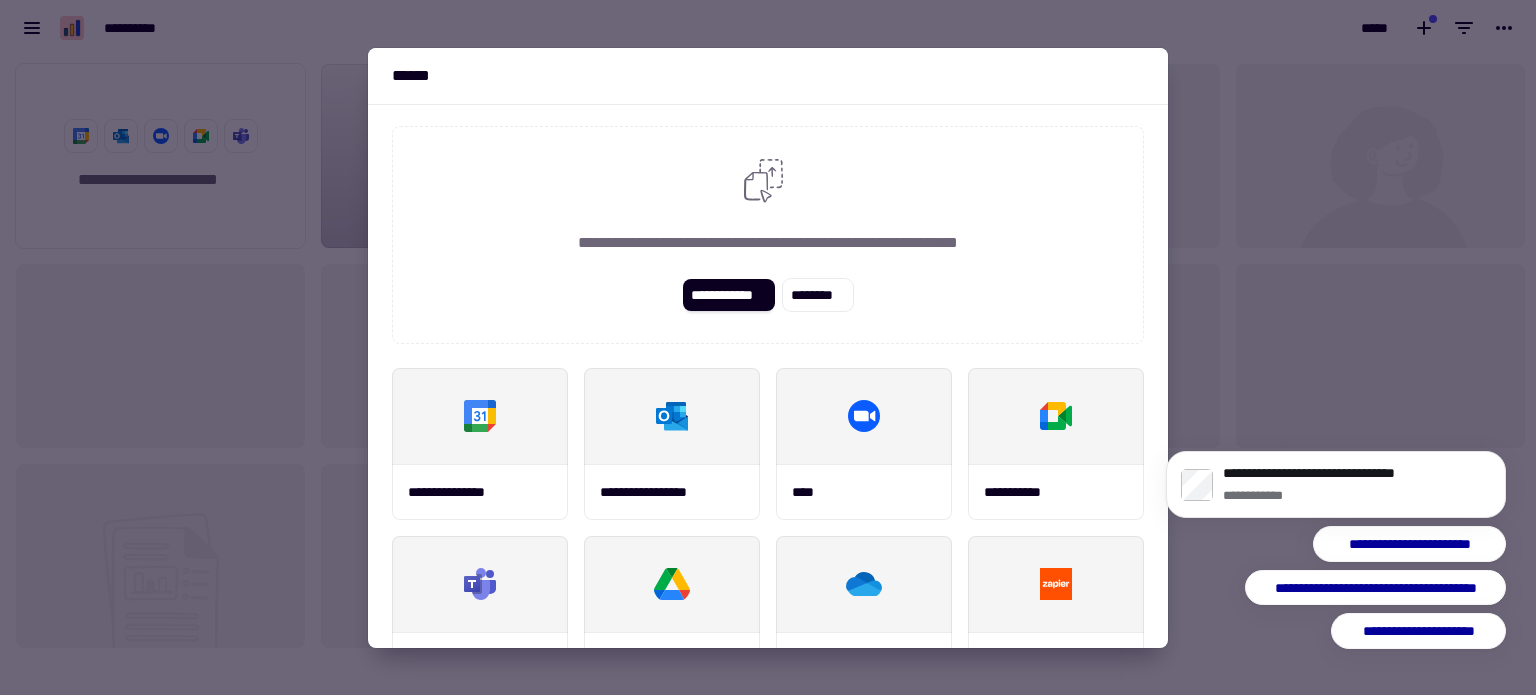 scroll, scrollTop: 0, scrollLeft: 0, axis: both 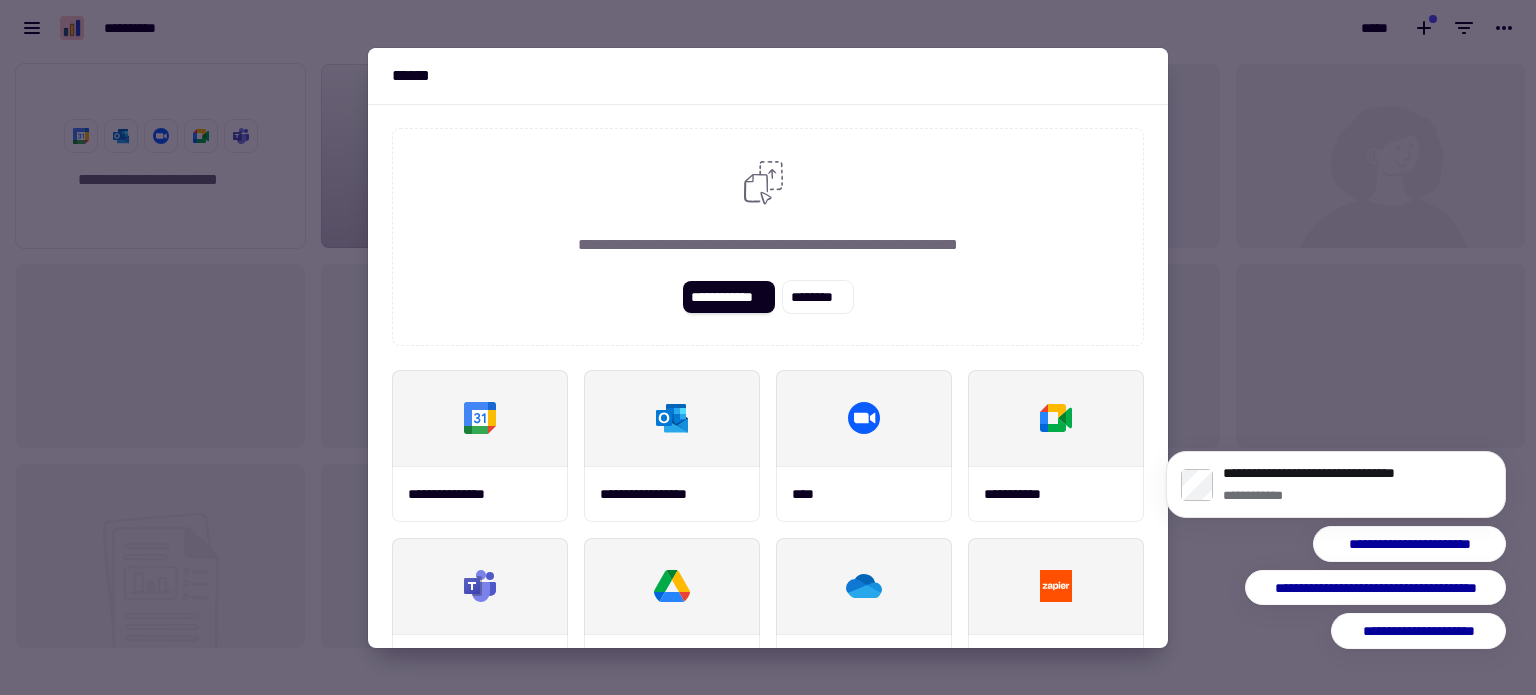 click at bounding box center (768, 347) 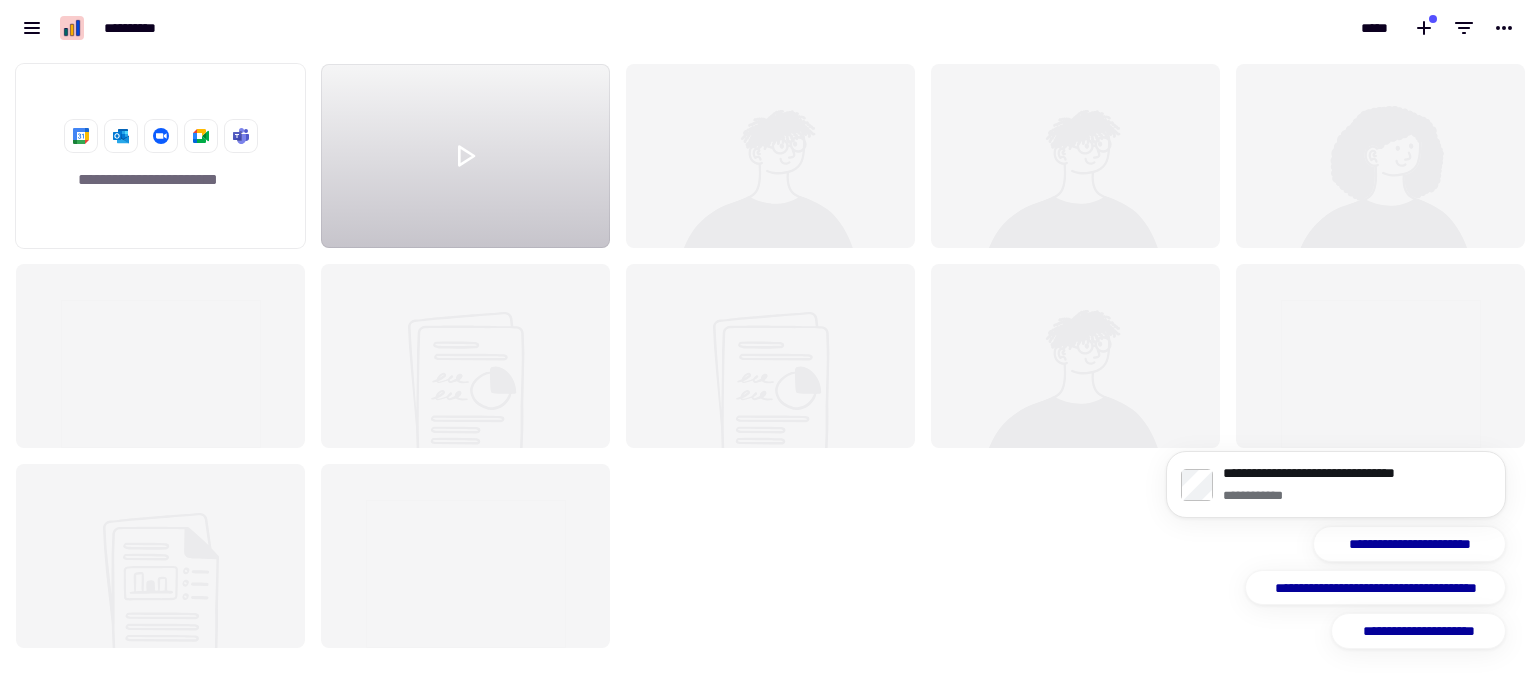 click on "**********" 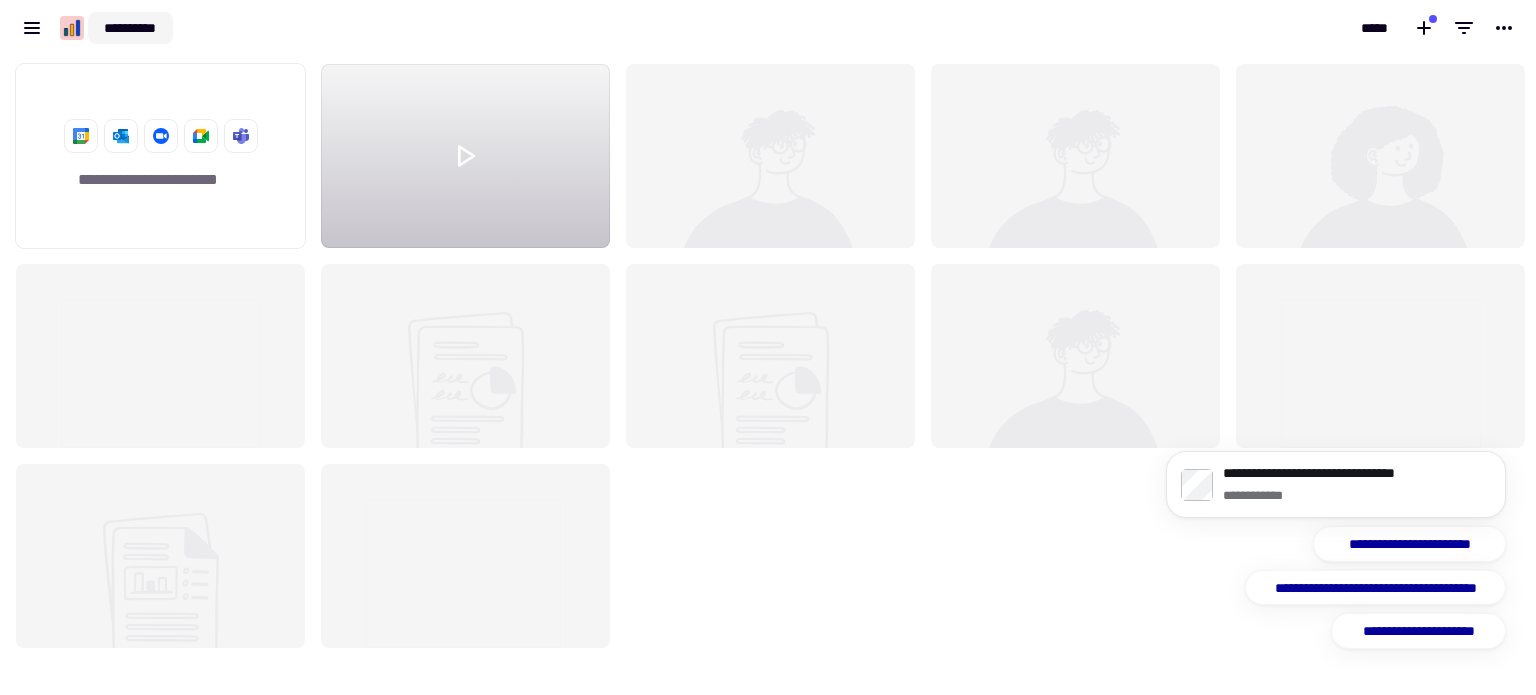click on "**********" 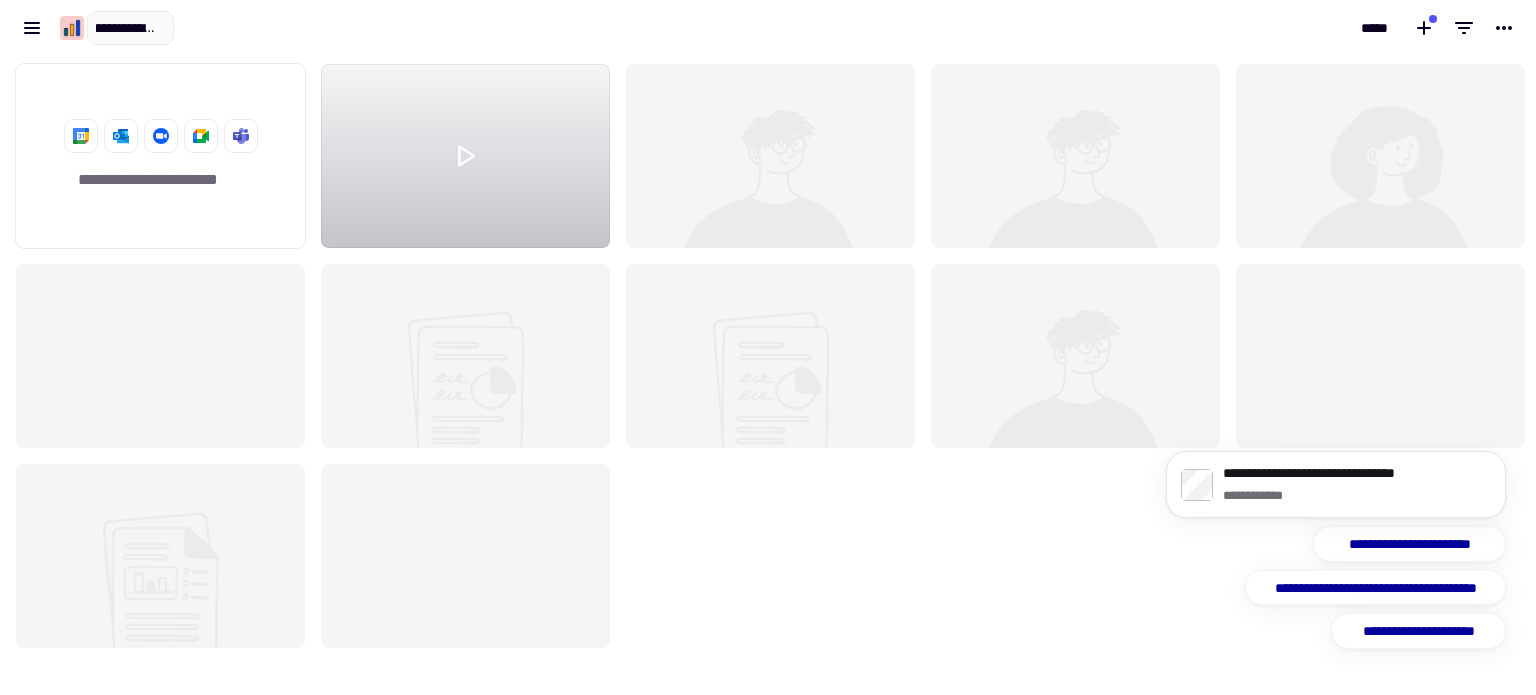 type on "**********" 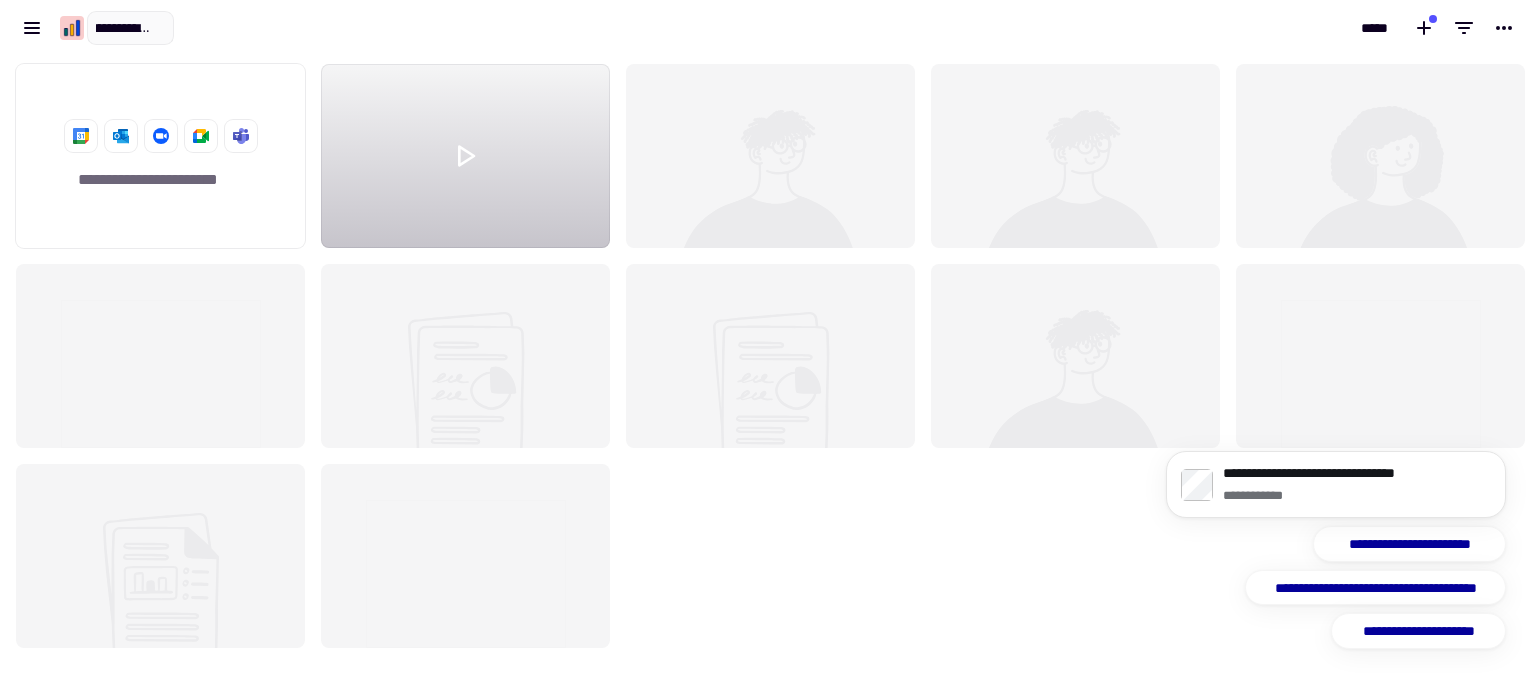 scroll, scrollTop: 0, scrollLeft: 40, axis: horizontal 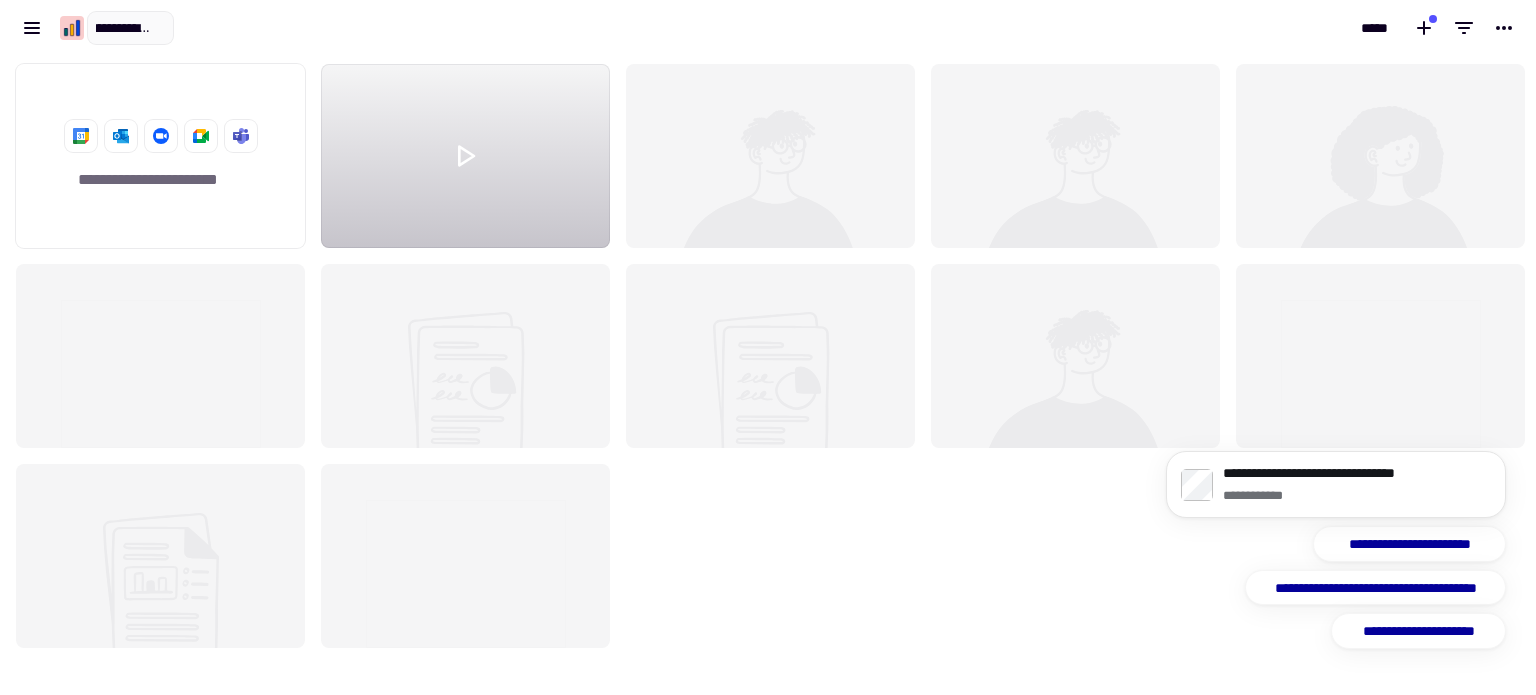 click on "**********" 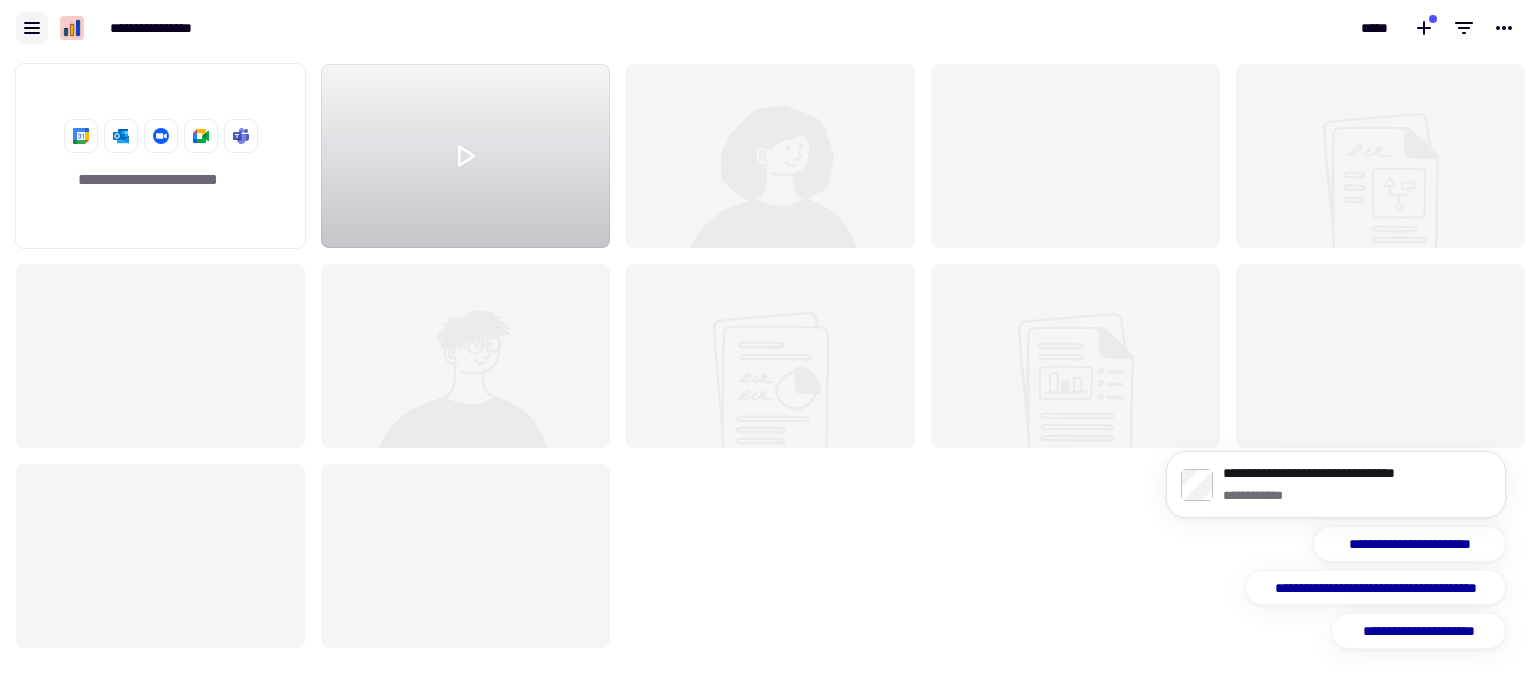 click 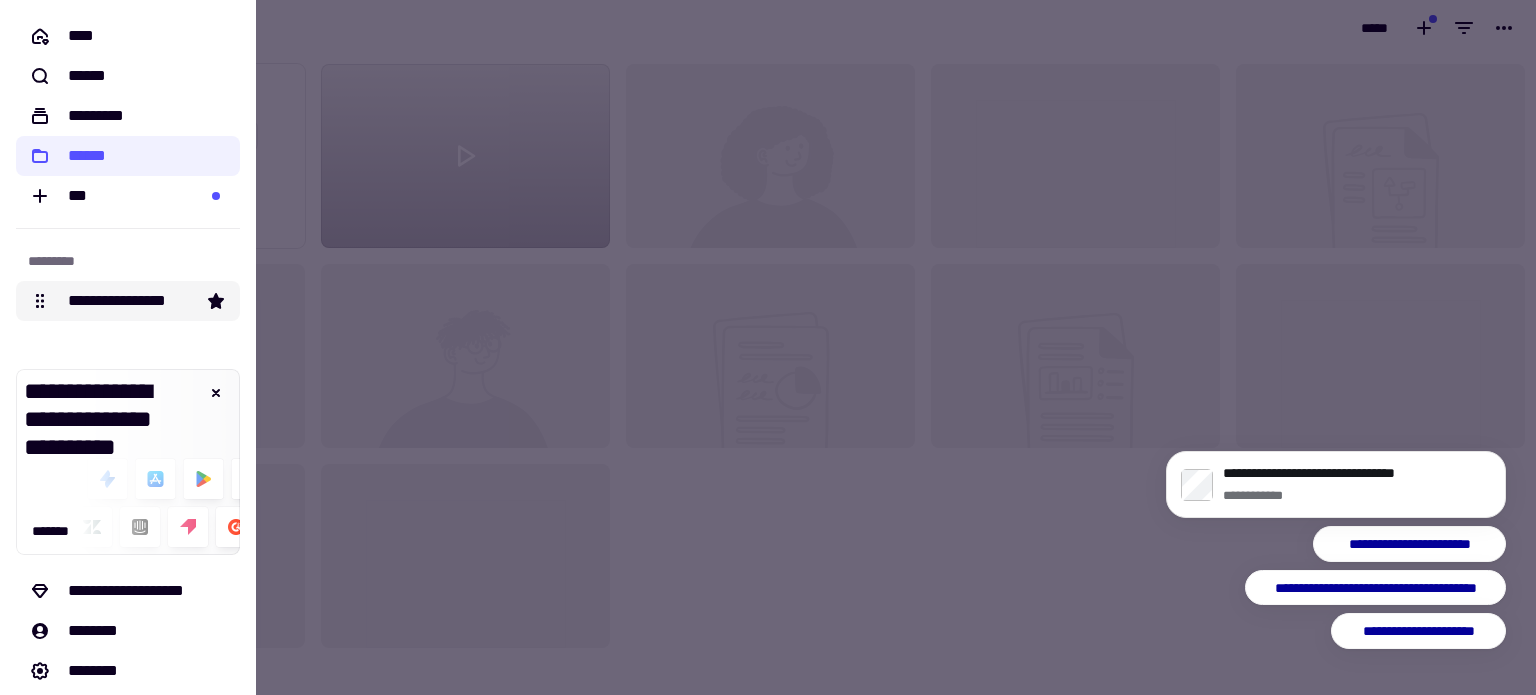 click on "**********" 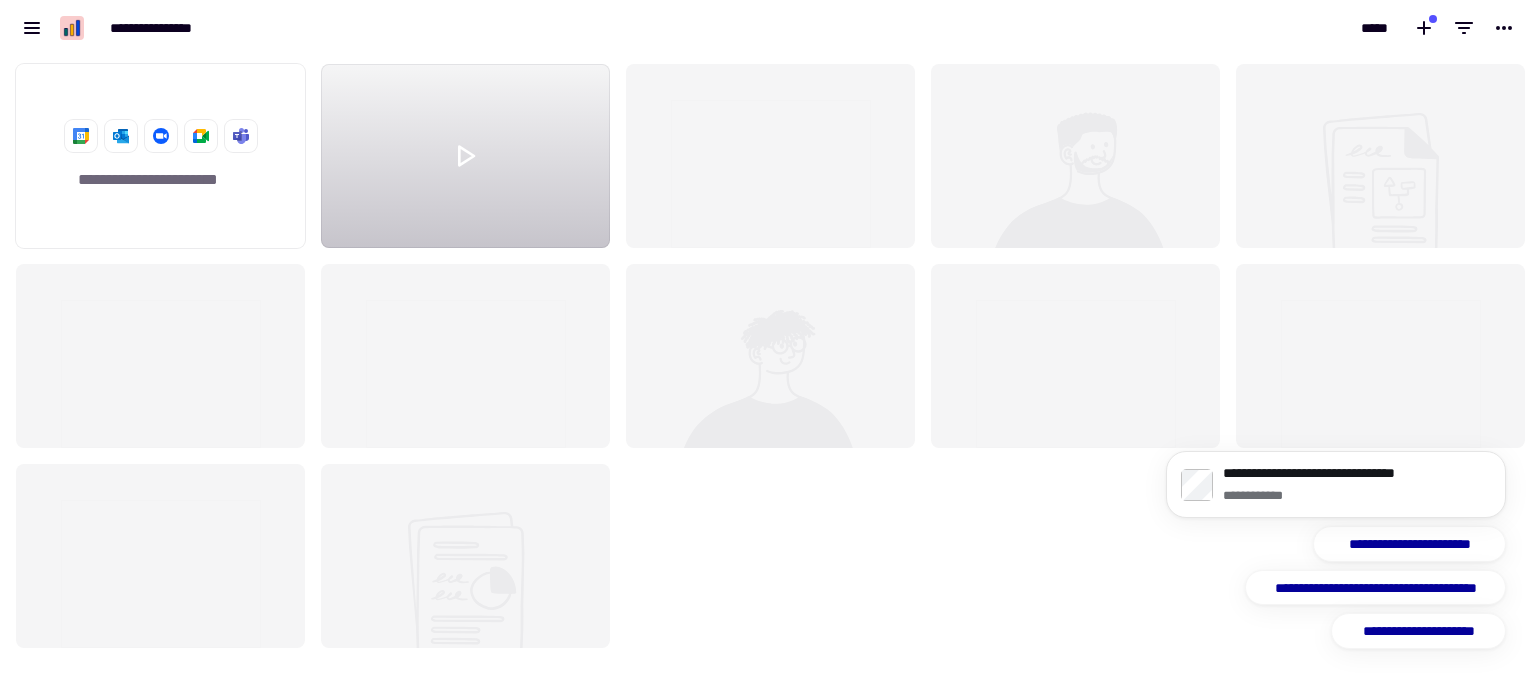 scroll, scrollTop: 16, scrollLeft: 16, axis: both 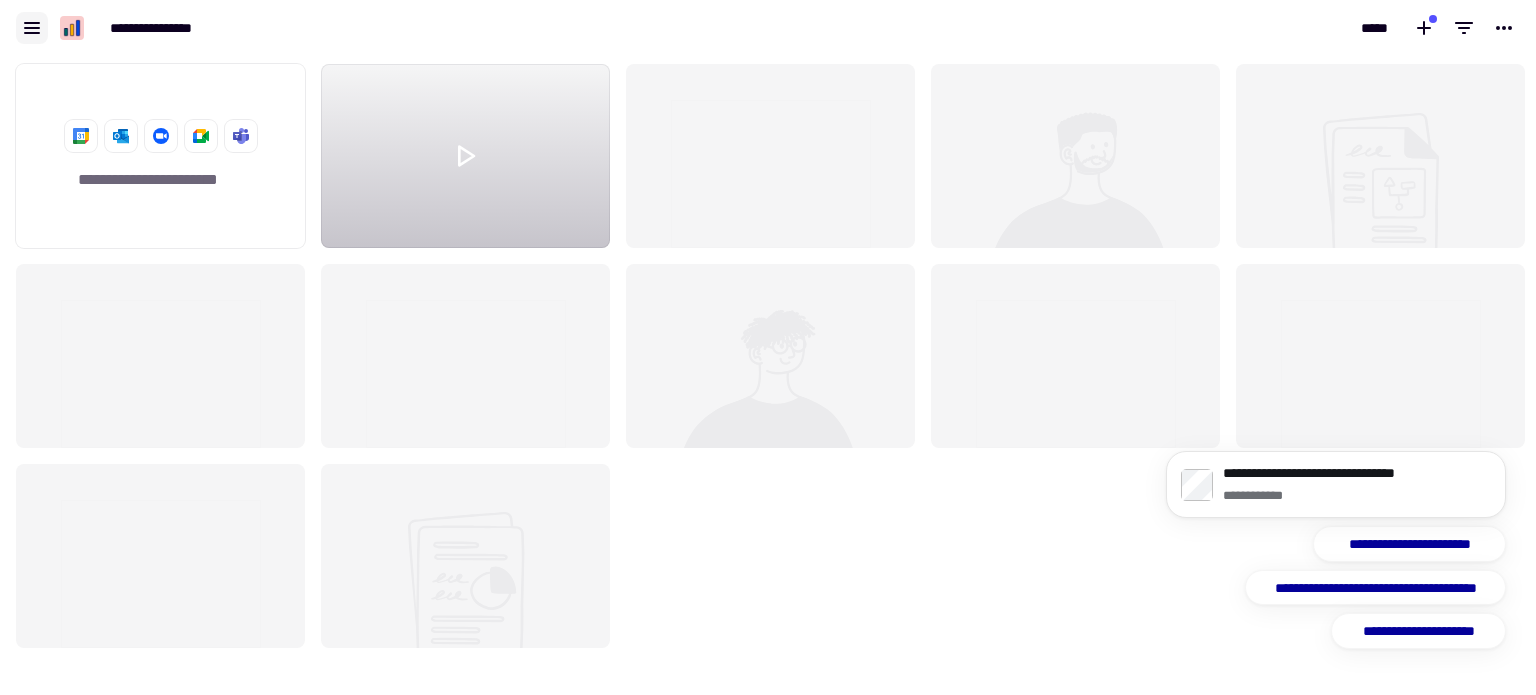 click 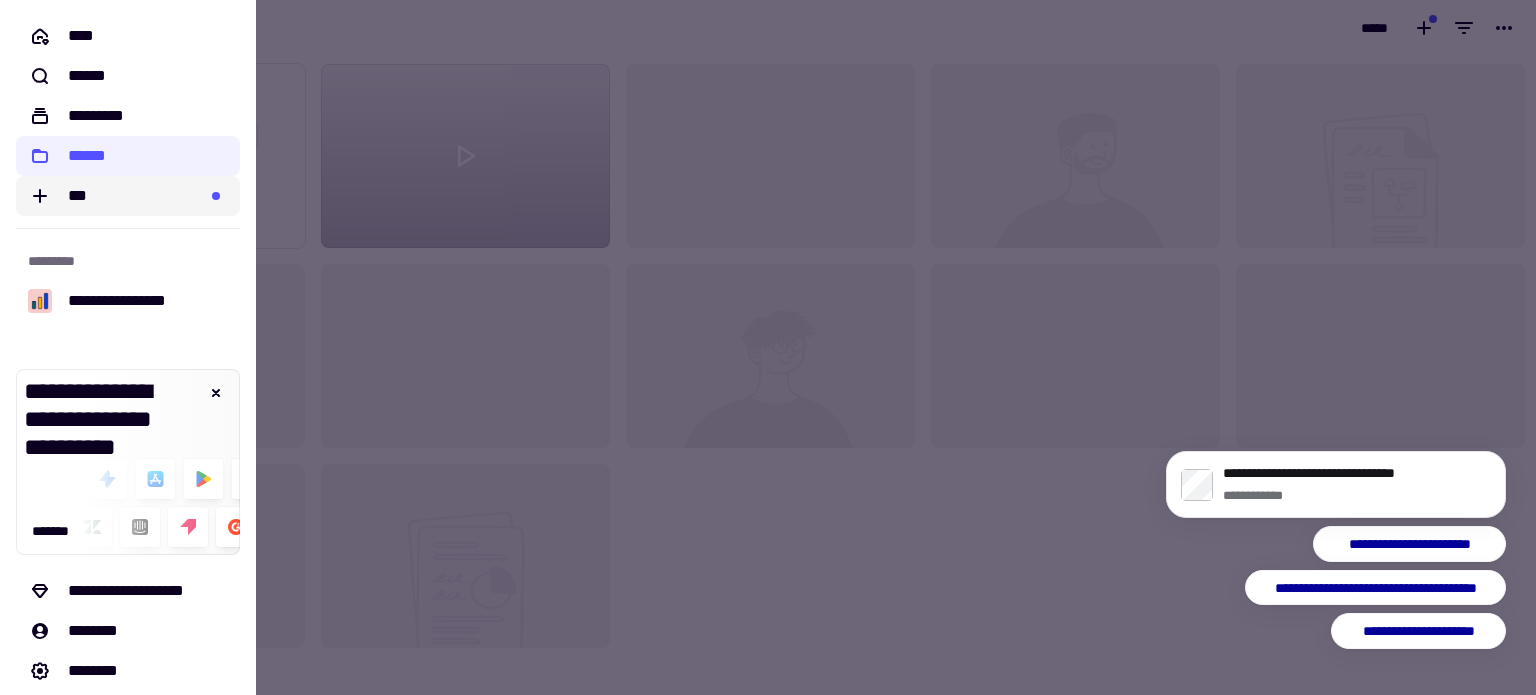 click on "***" 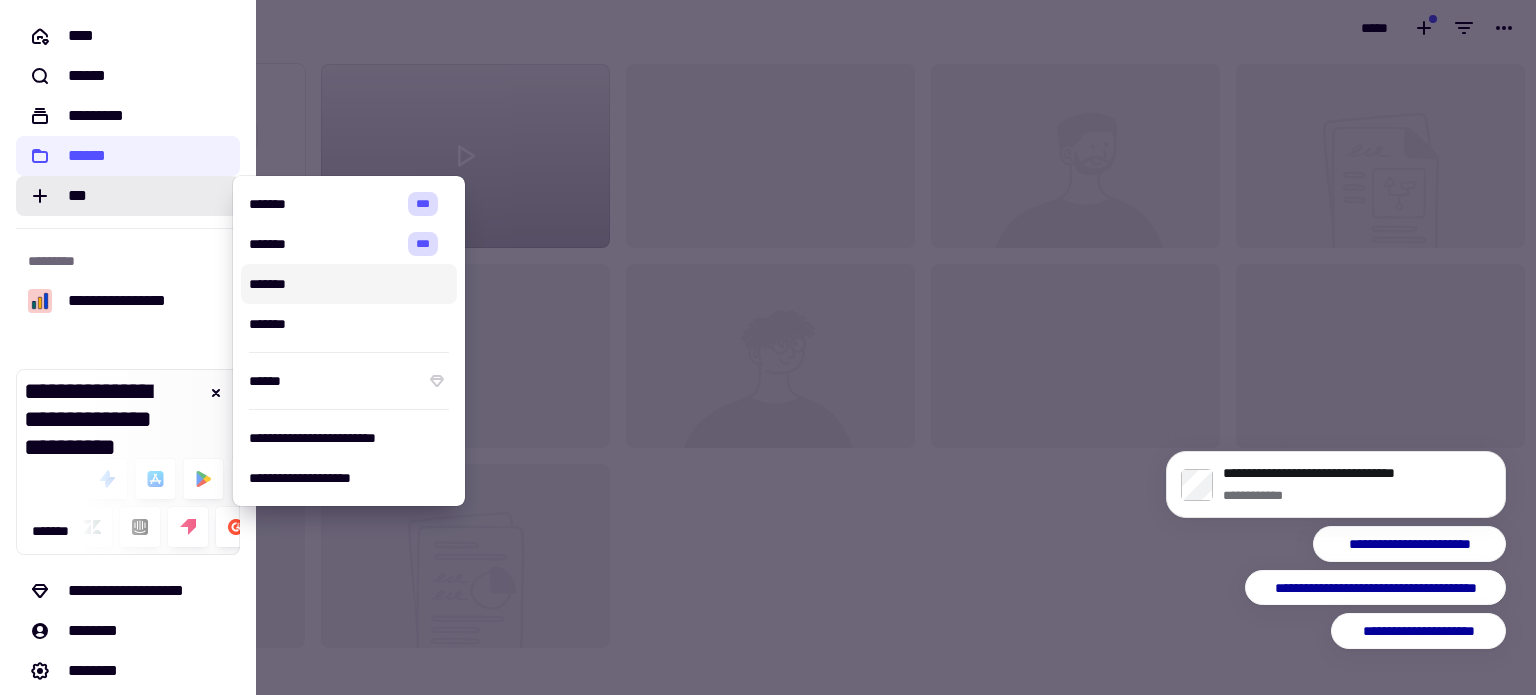 click at bounding box center [768, 347] 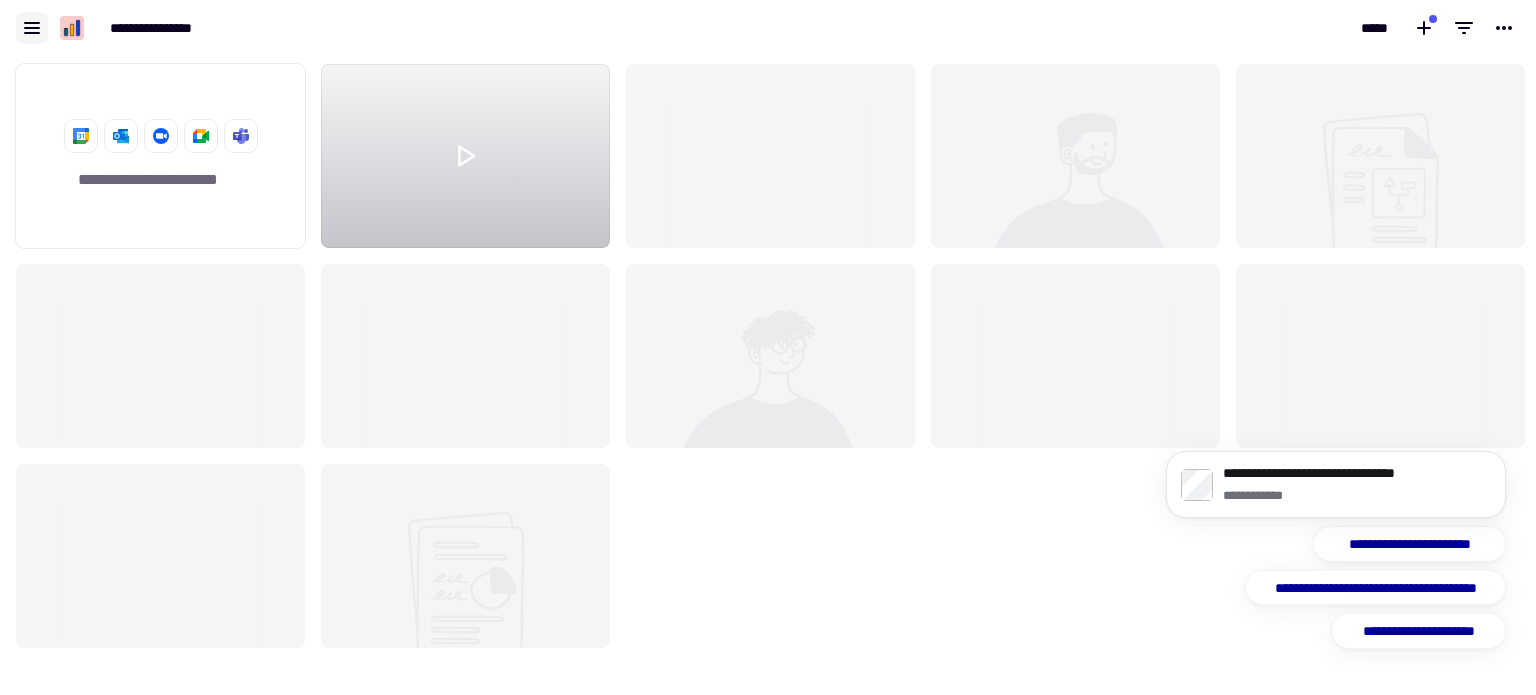 click 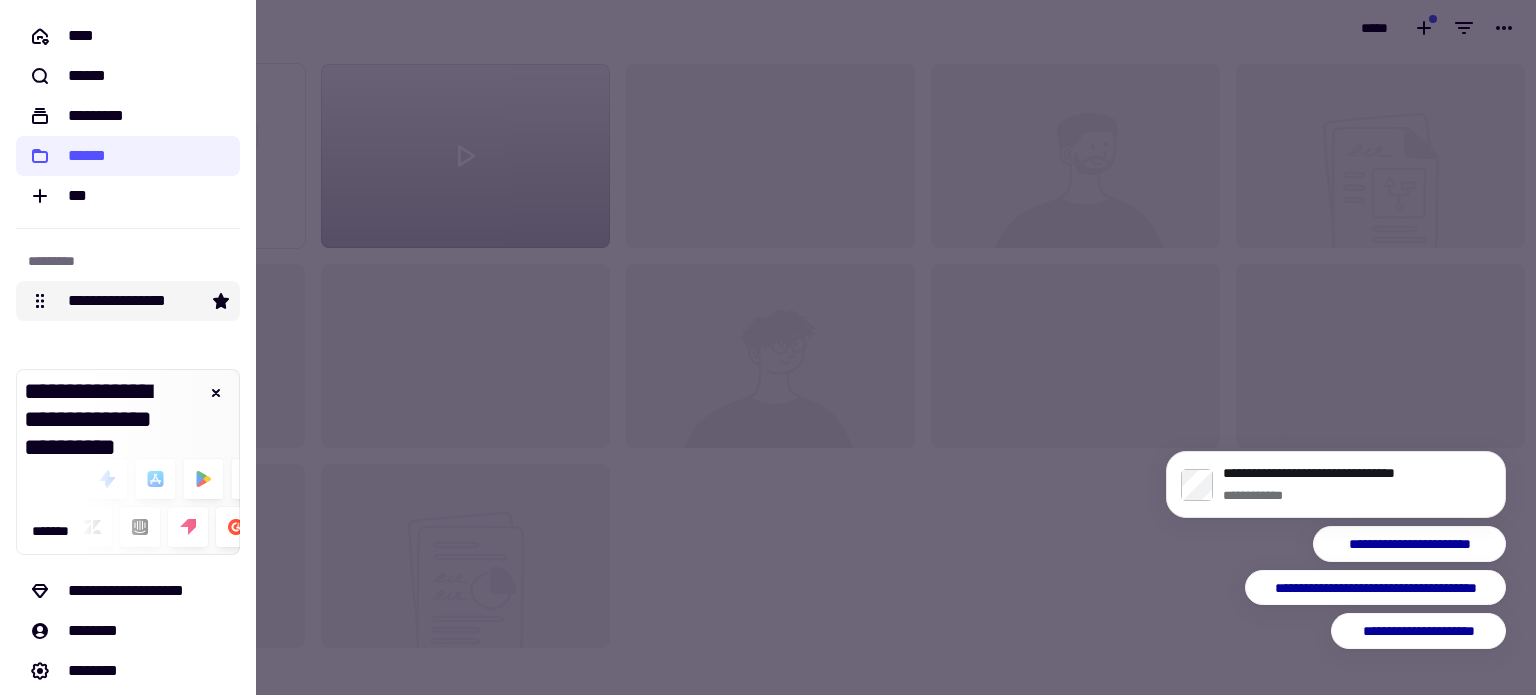 click on "**********" 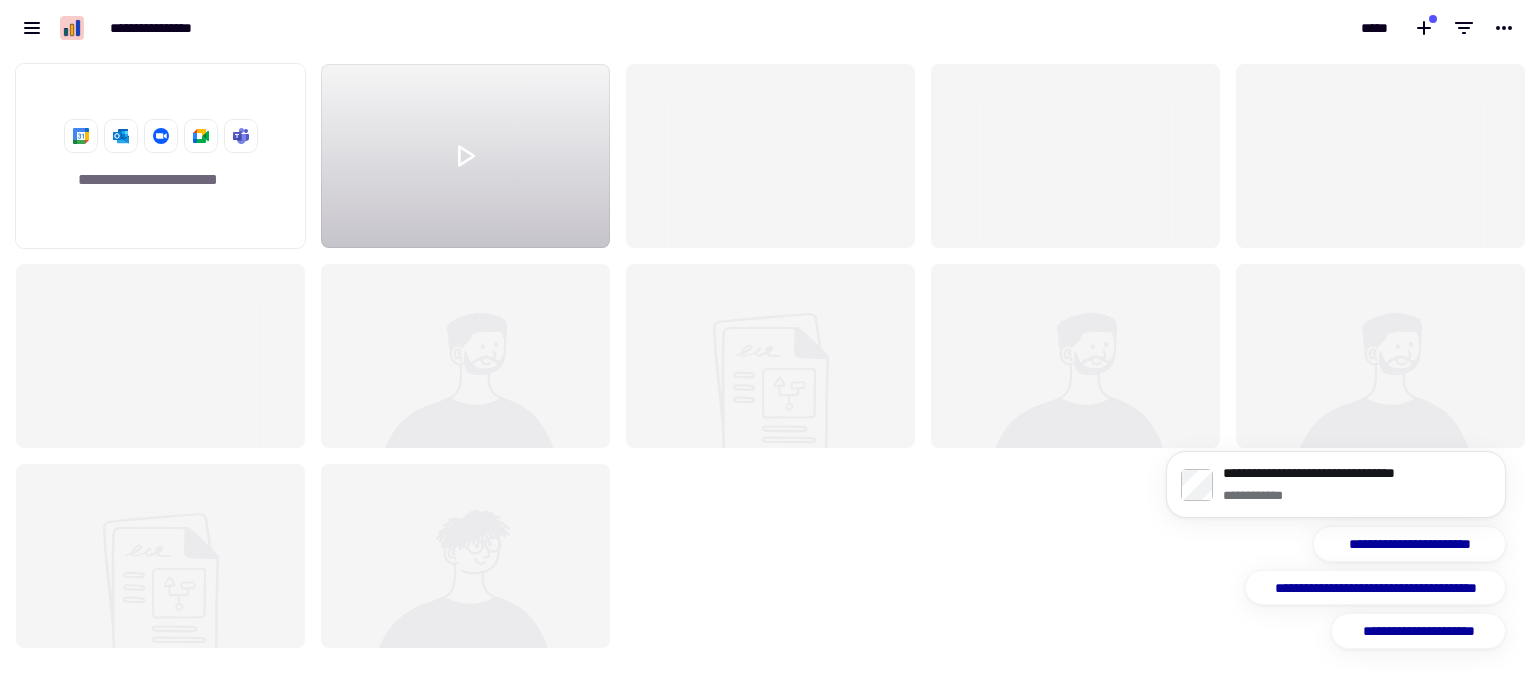 scroll, scrollTop: 16, scrollLeft: 16, axis: both 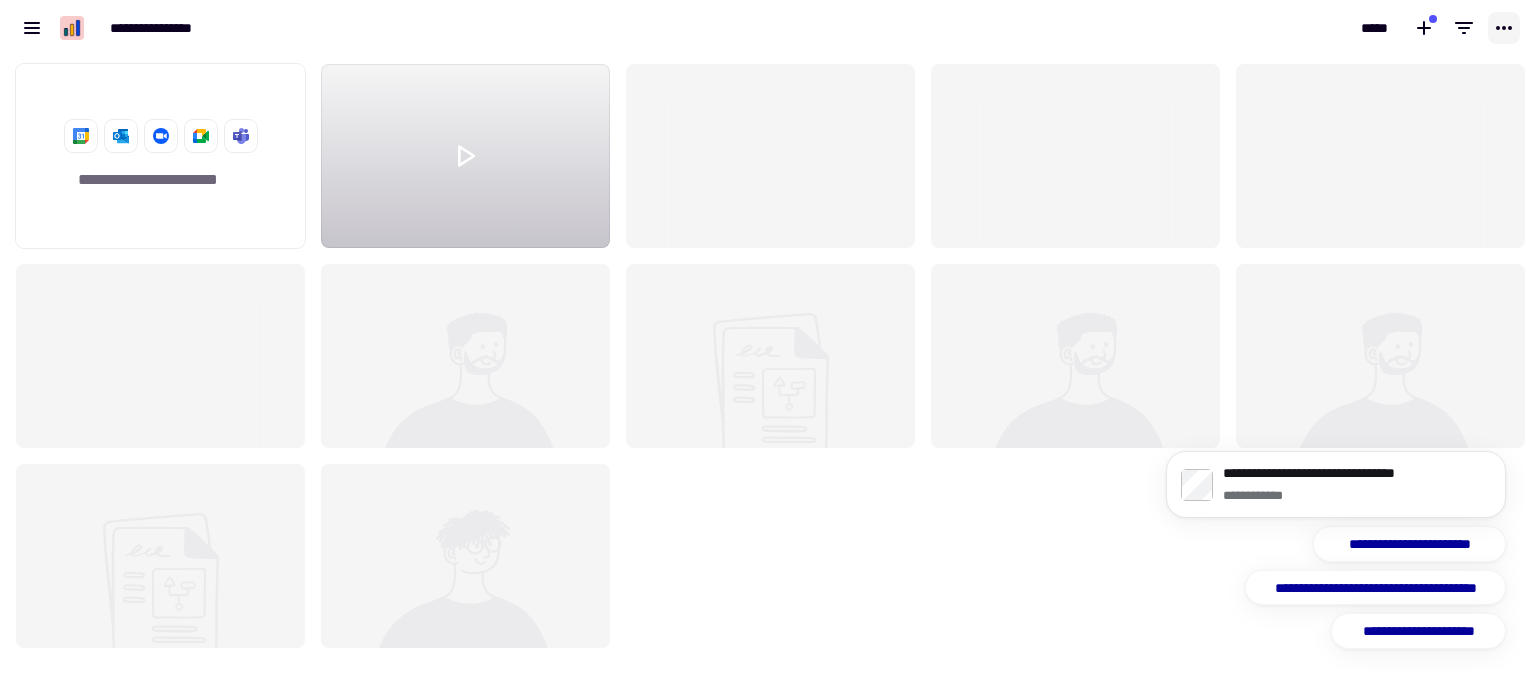 click 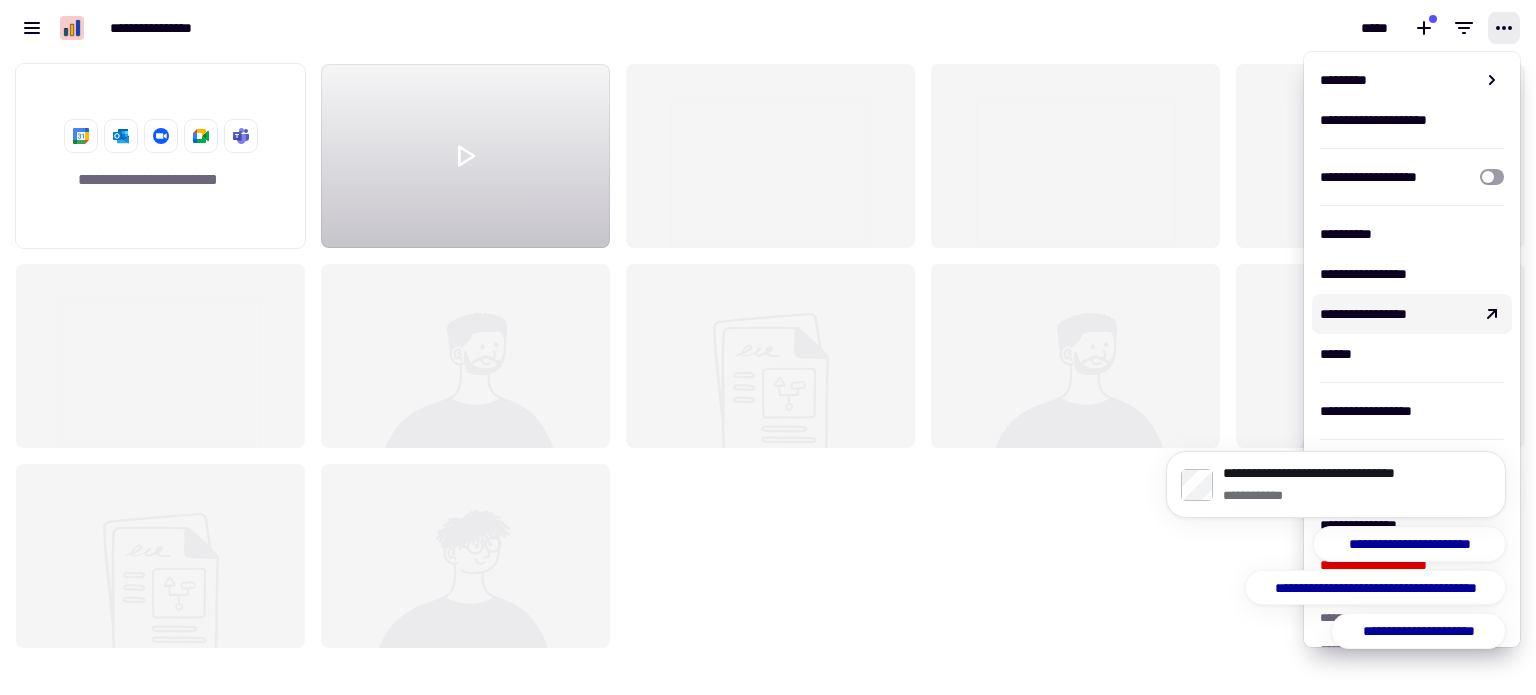 click 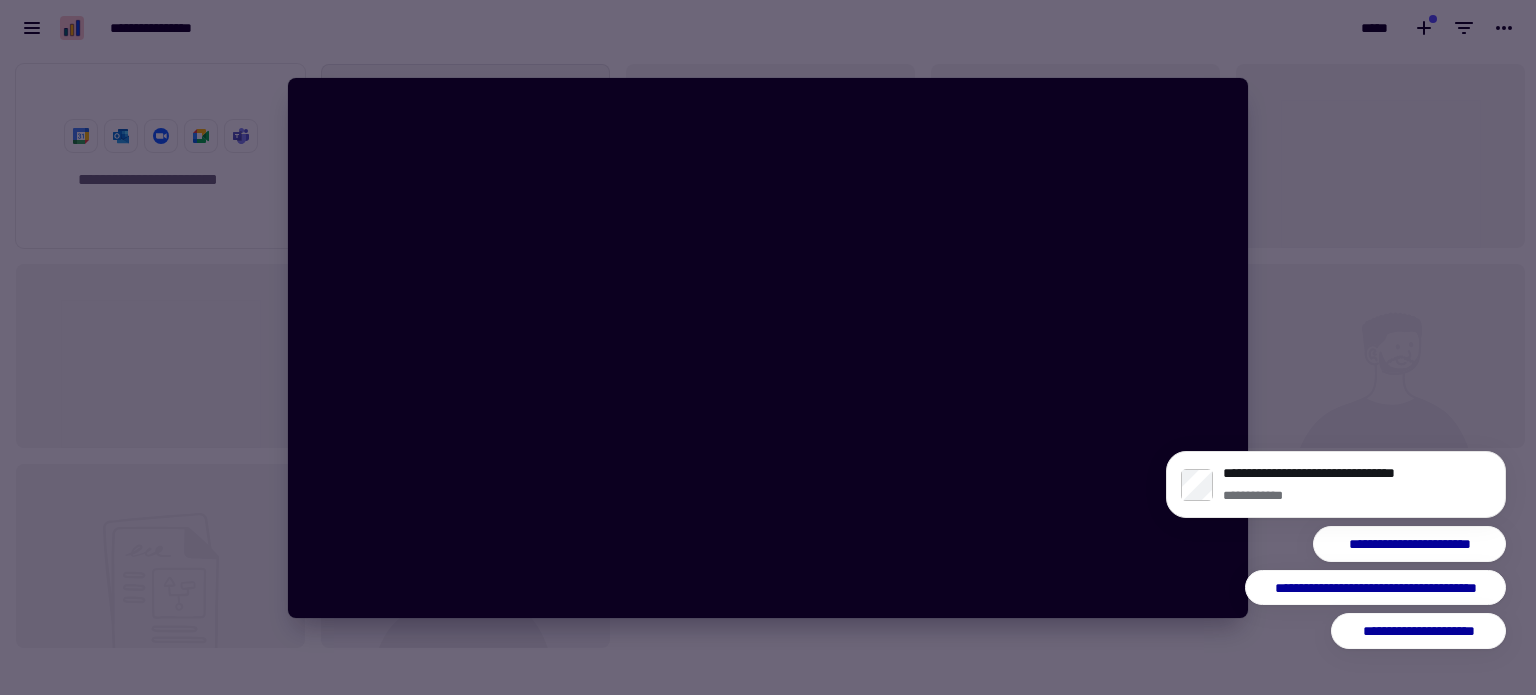 click on "**********" 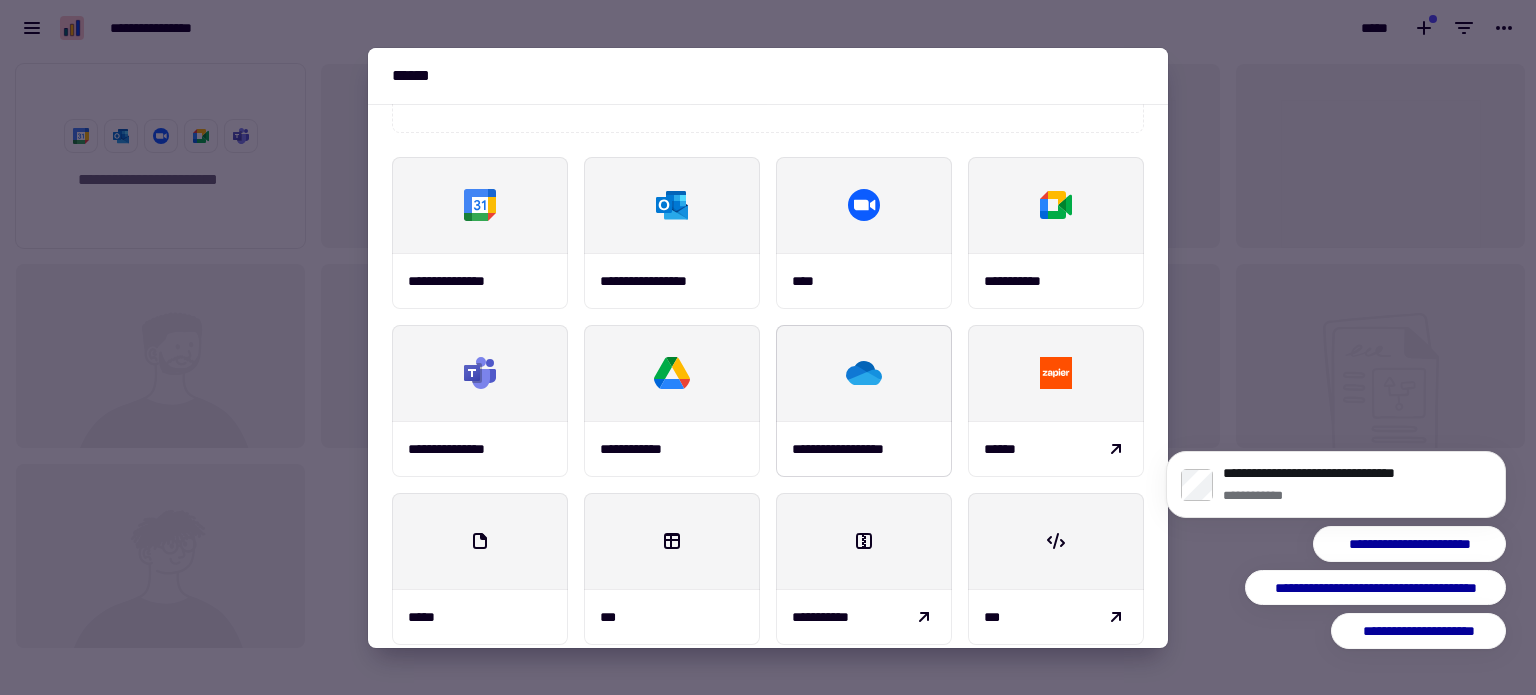 scroll, scrollTop: 0, scrollLeft: 0, axis: both 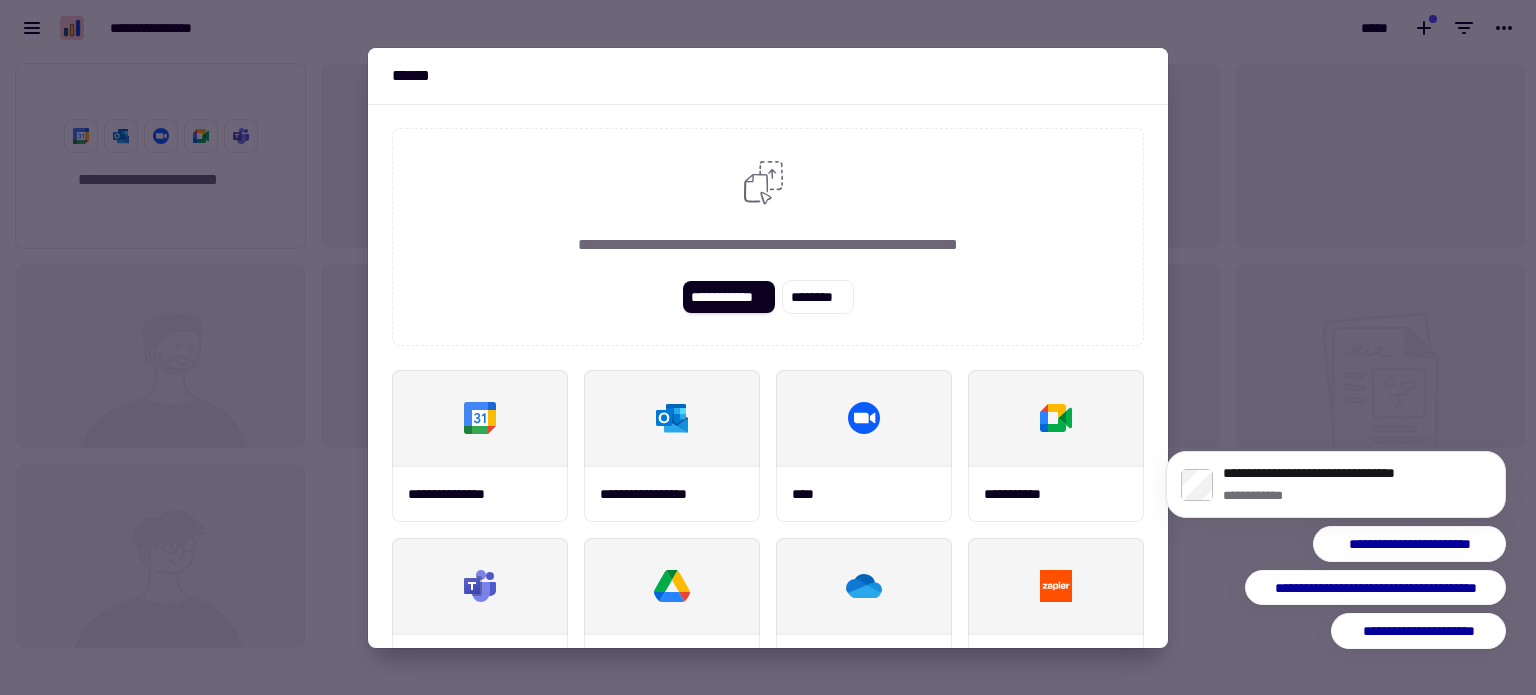click at bounding box center [768, 347] 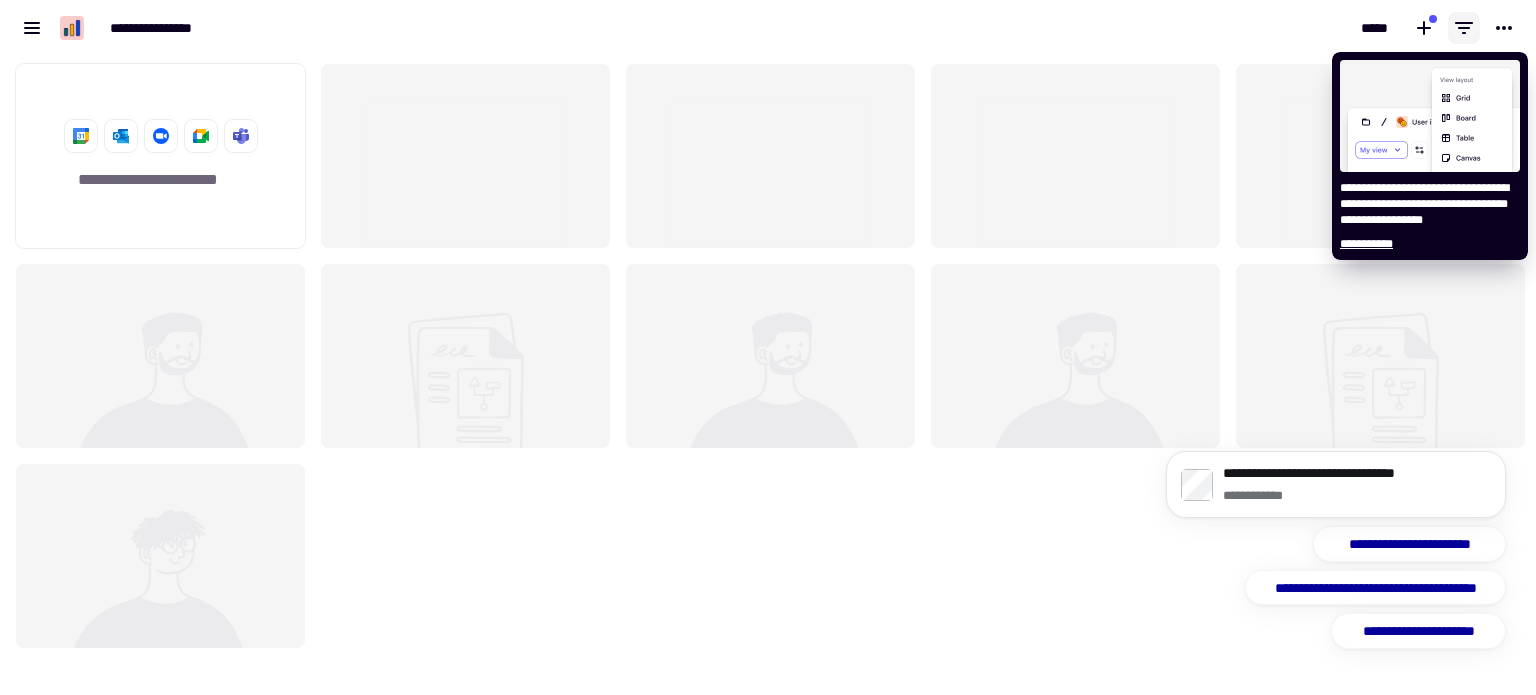 click 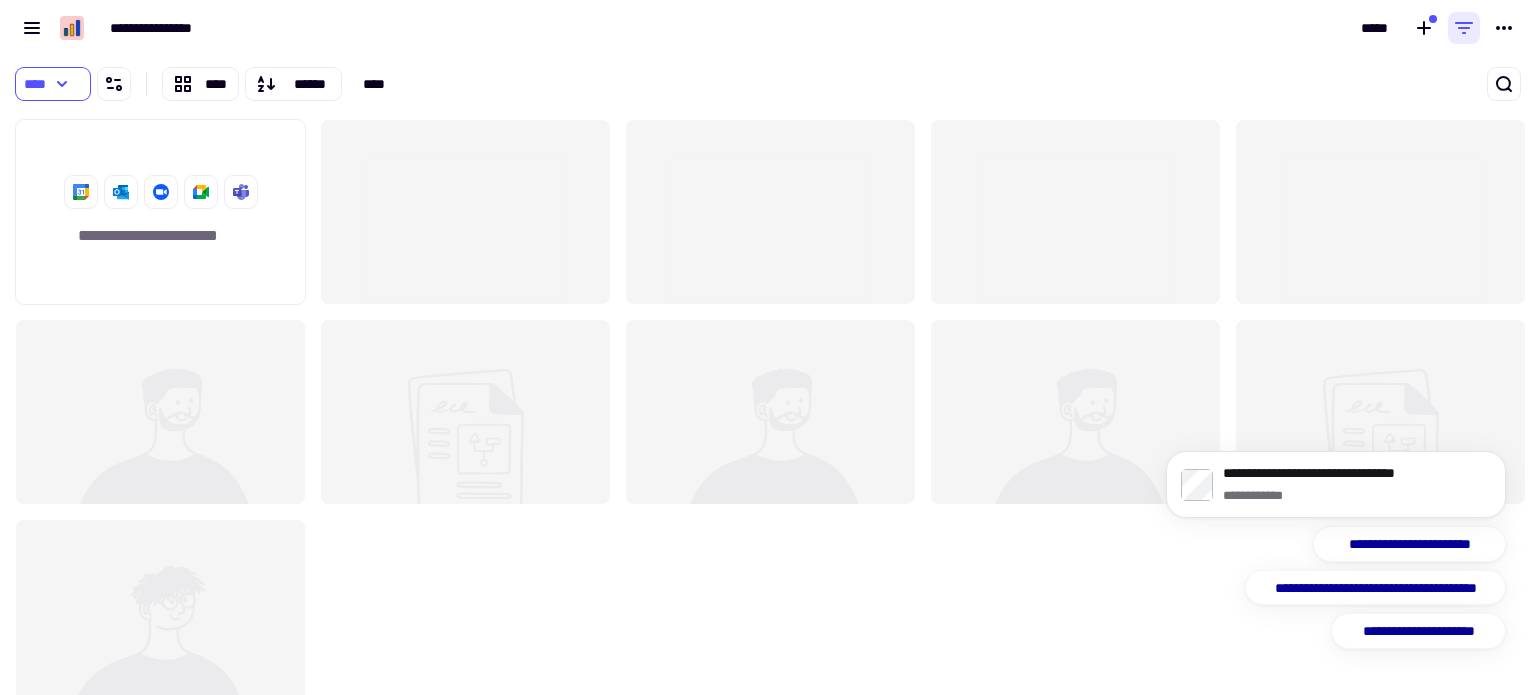 scroll, scrollTop: 568, scrollLeft: 1520, axis: both 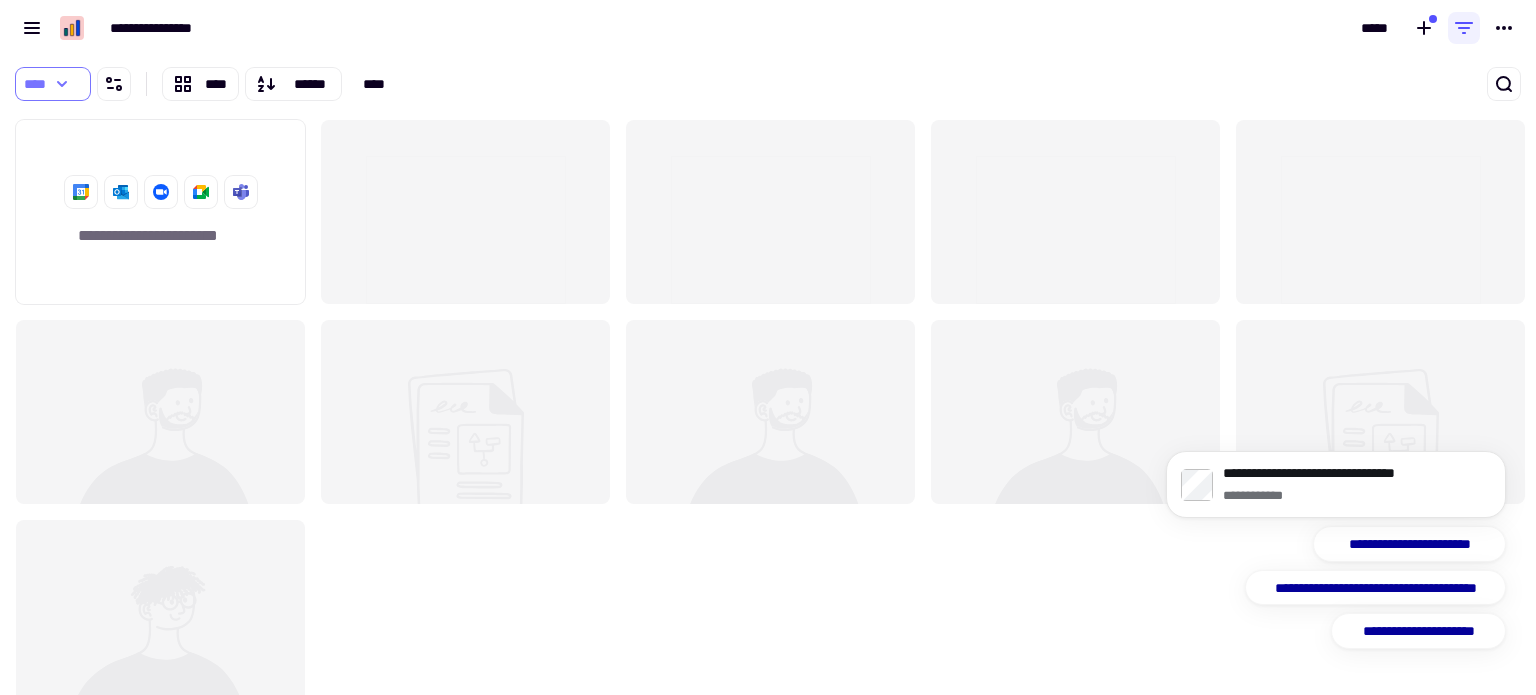 click 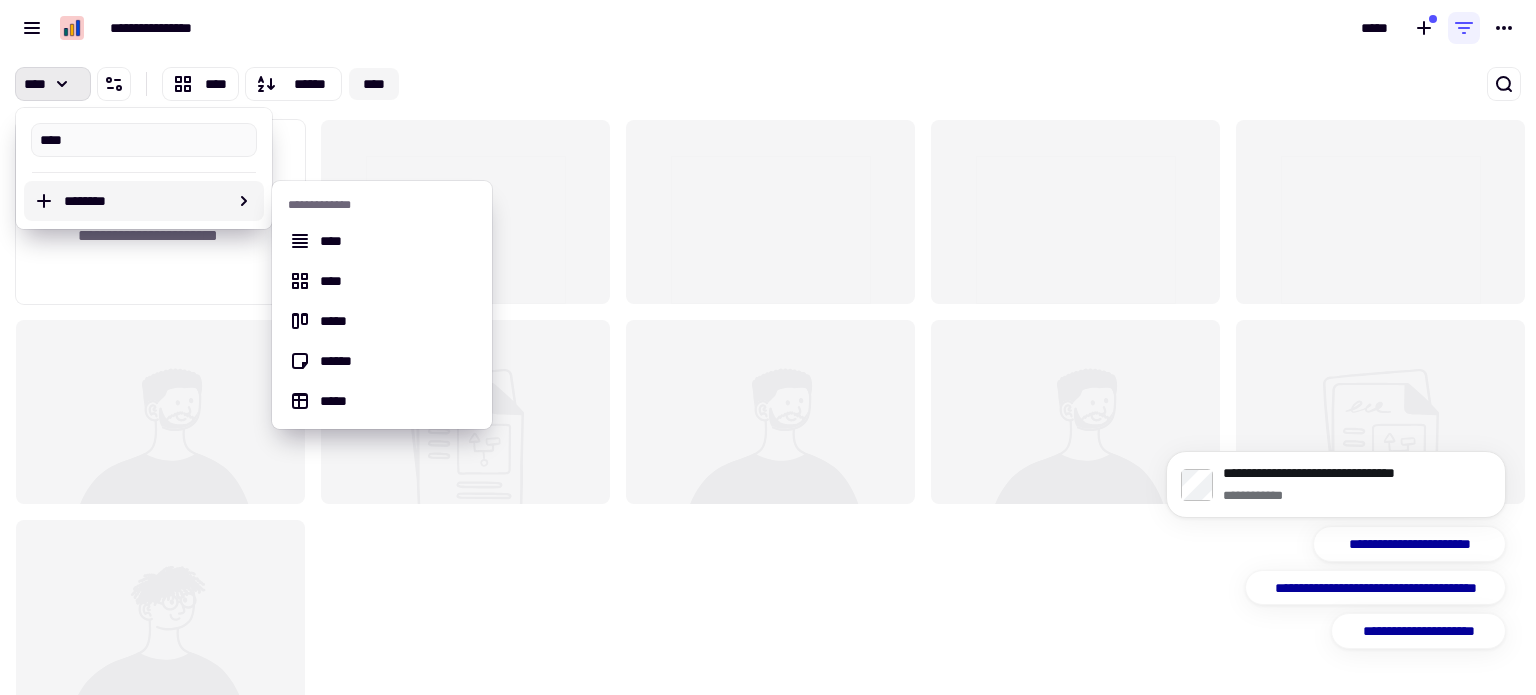 click on "****" 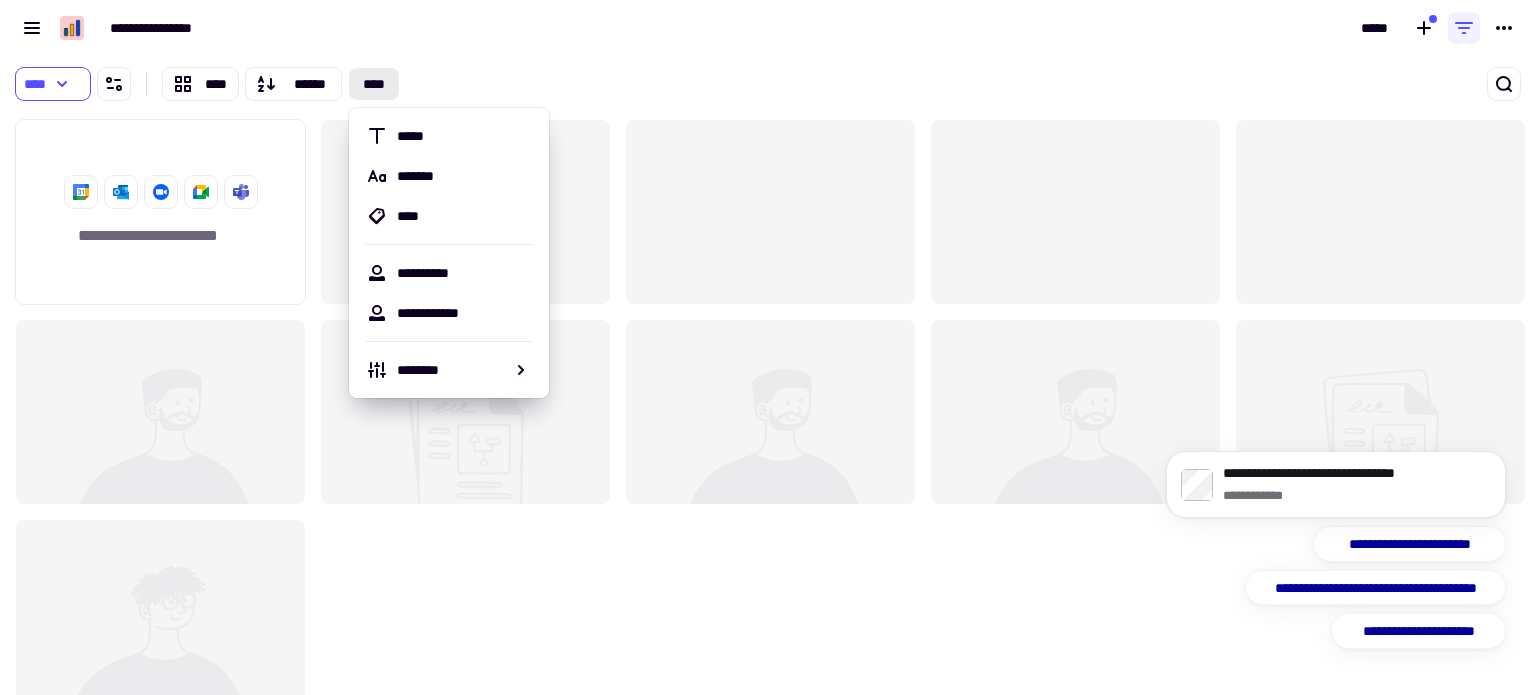 click on "**** **** ****** ****" at bounding box center [476, 84] 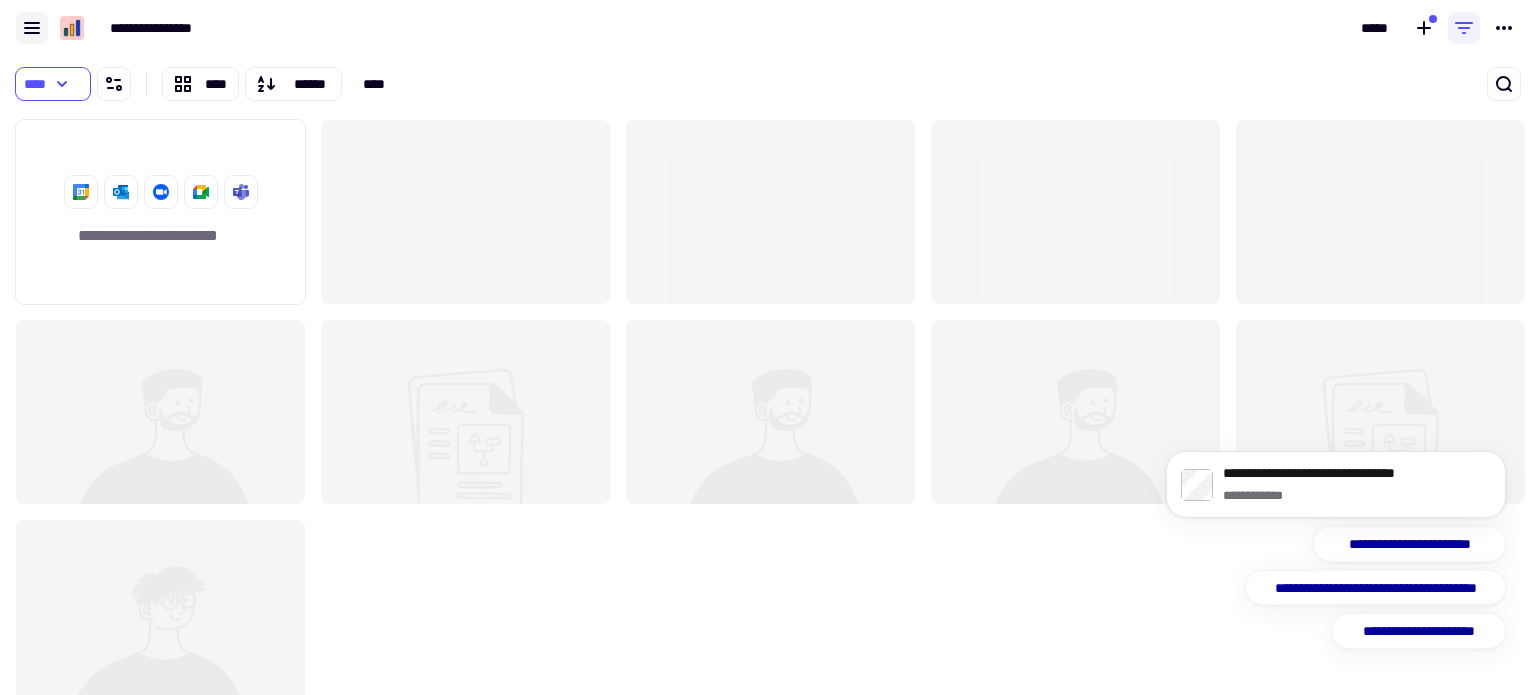 click 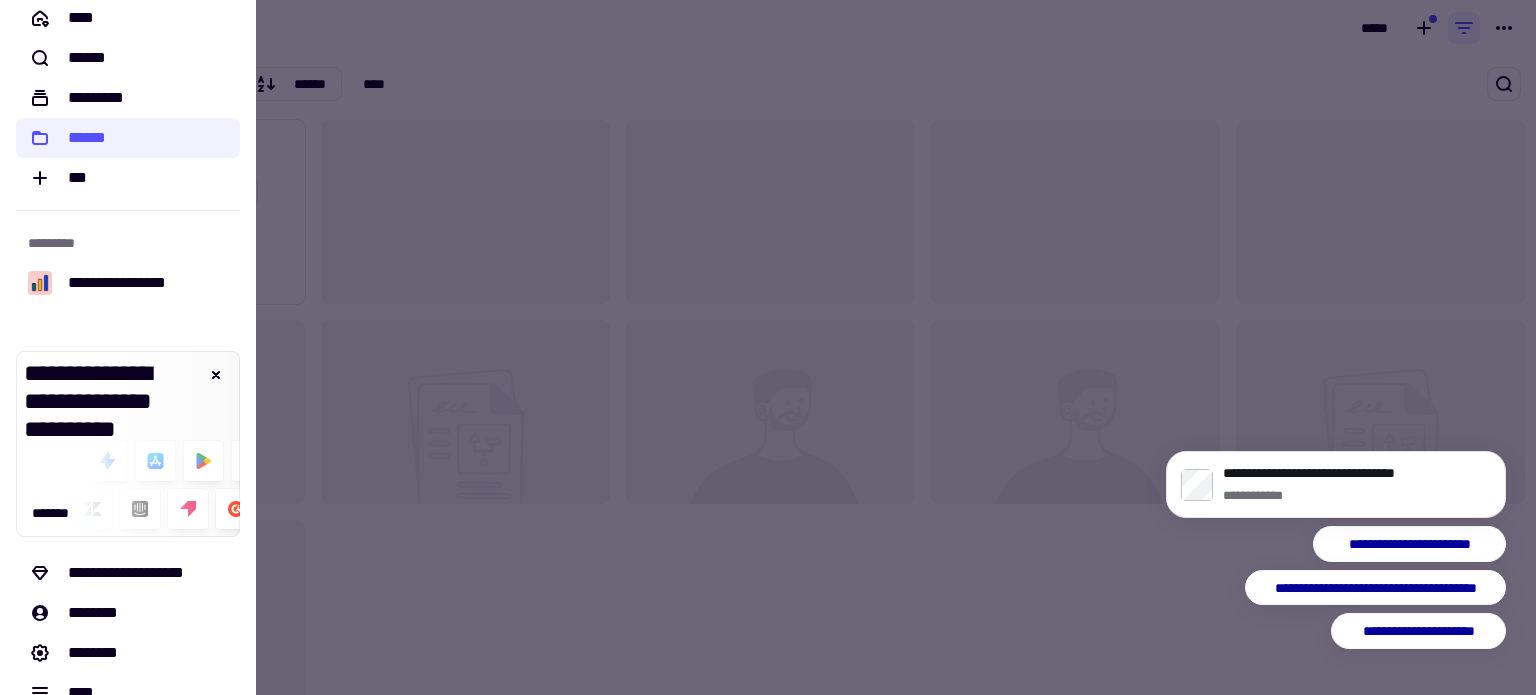 scroll, scrollTop: 0, scrollLeft: 0, axis: both 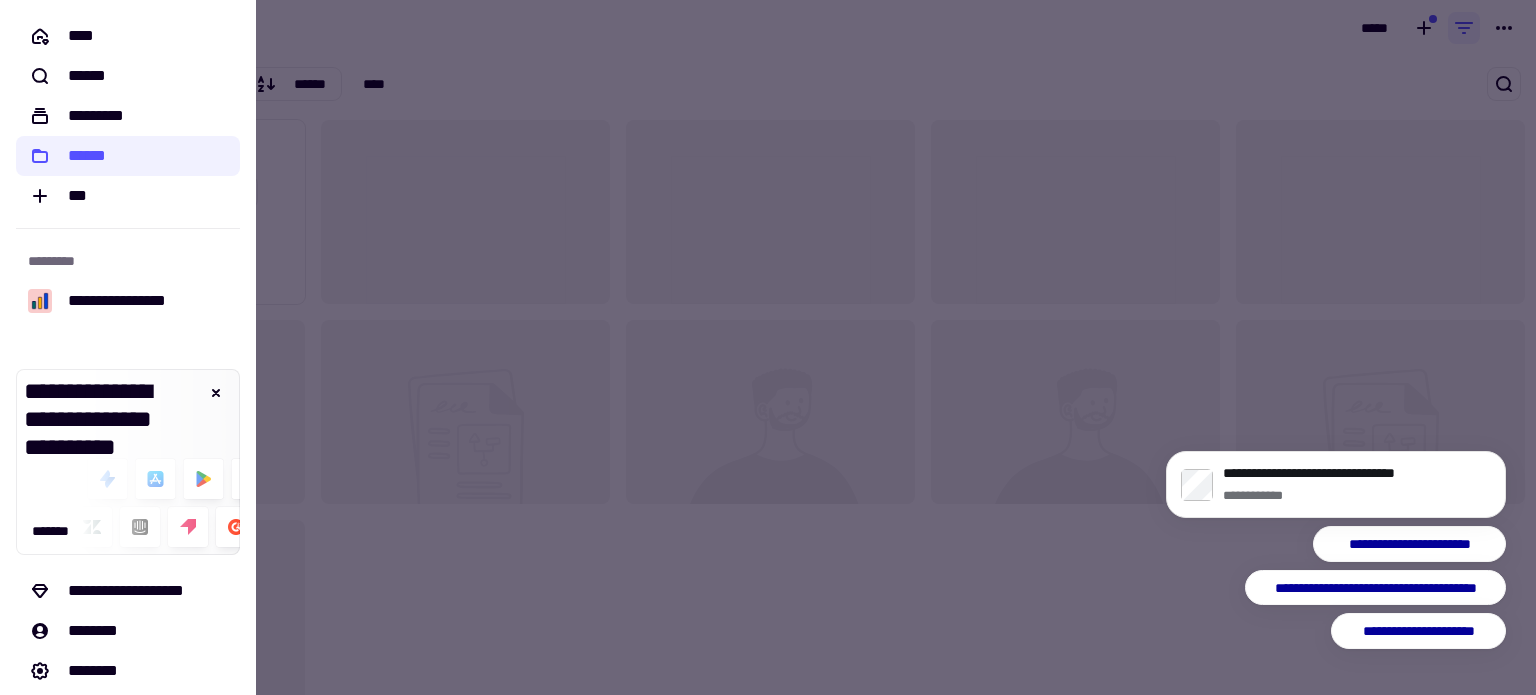click at bounding box center [768, 347] 